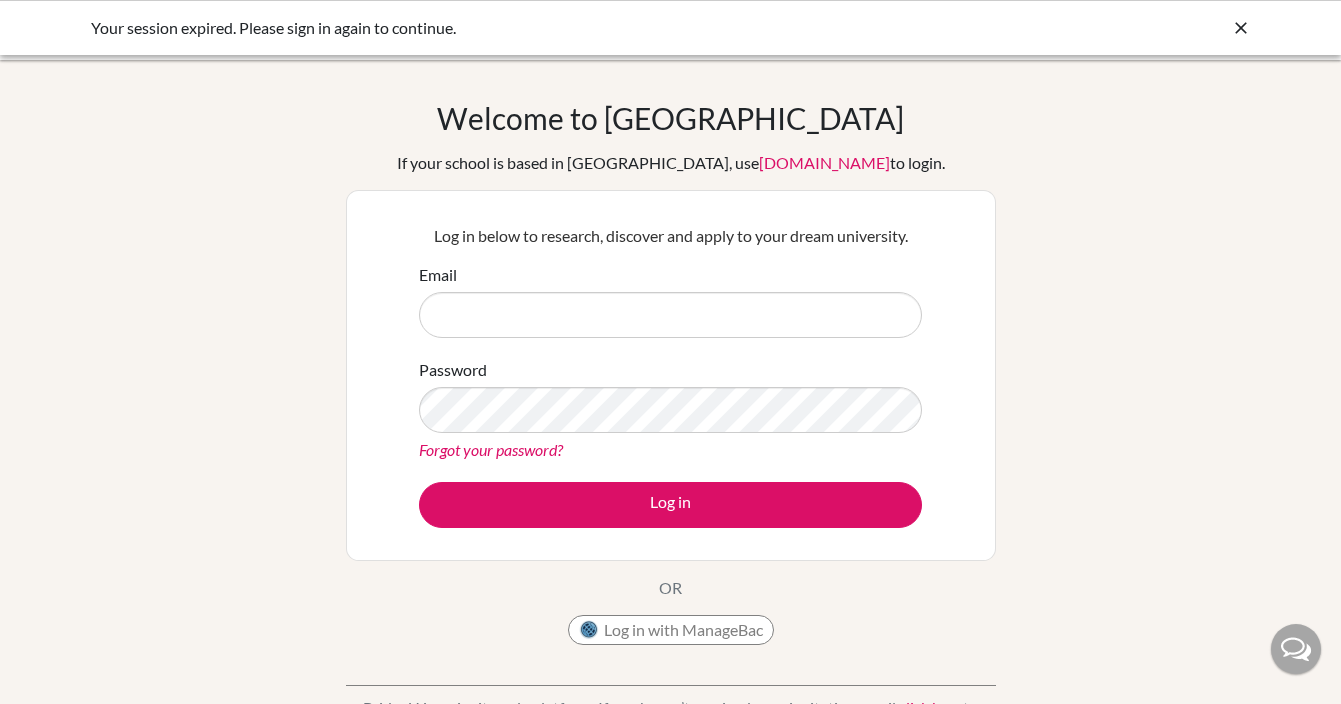scroll, scrollTop: 0, scrollLeft: 0, axis: both 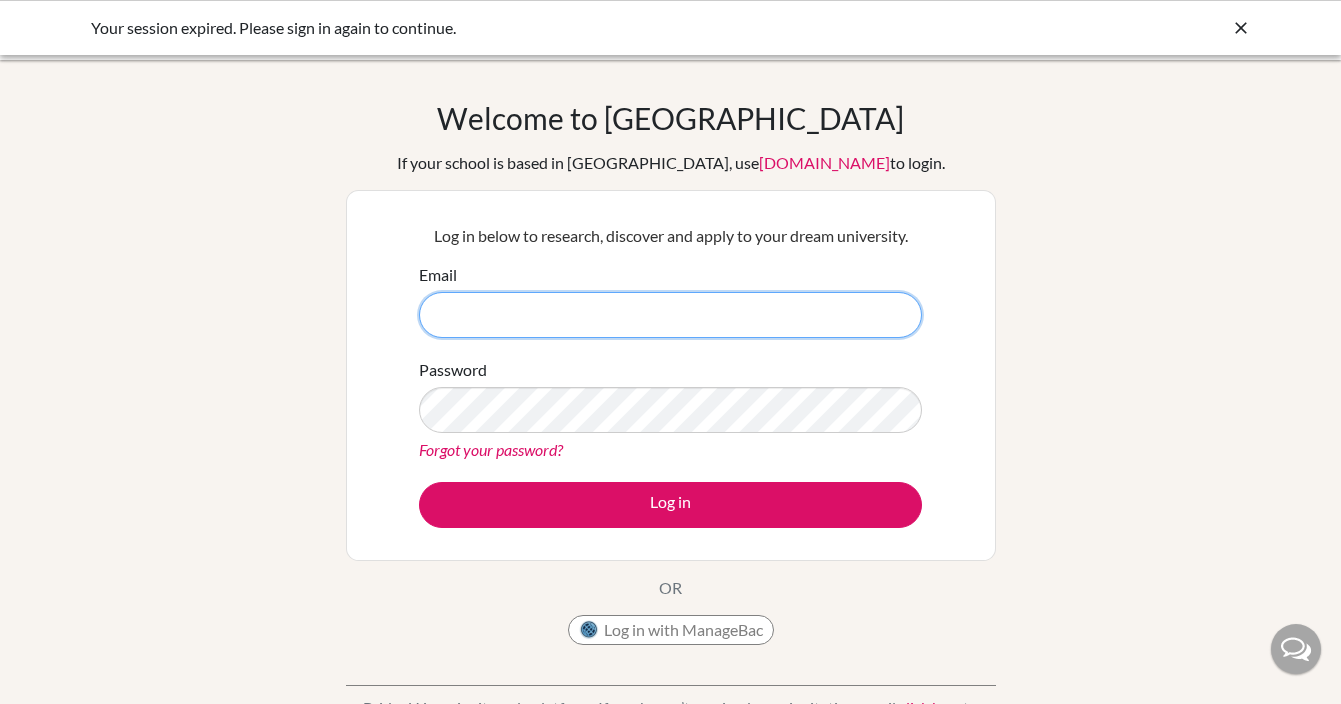 type on "mealvarez@delcamposchool.org" 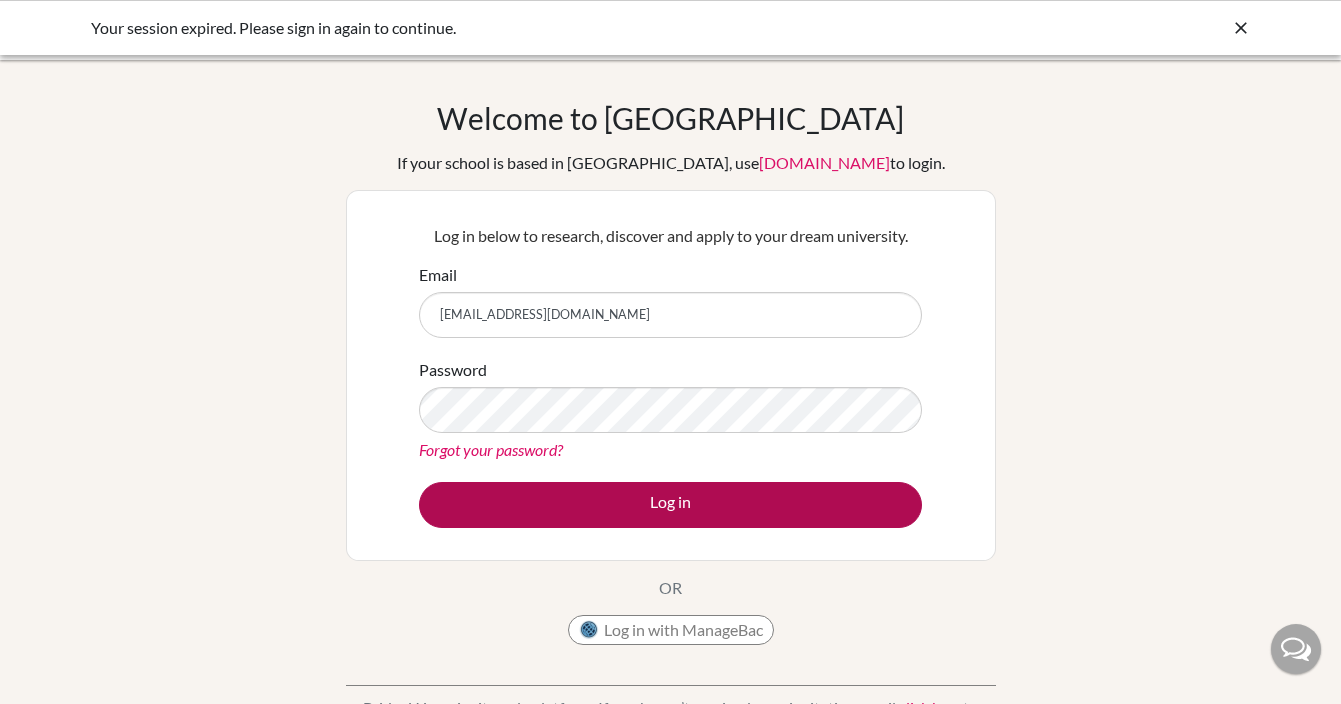 click on "Log in" at bounding box center [670, 505] 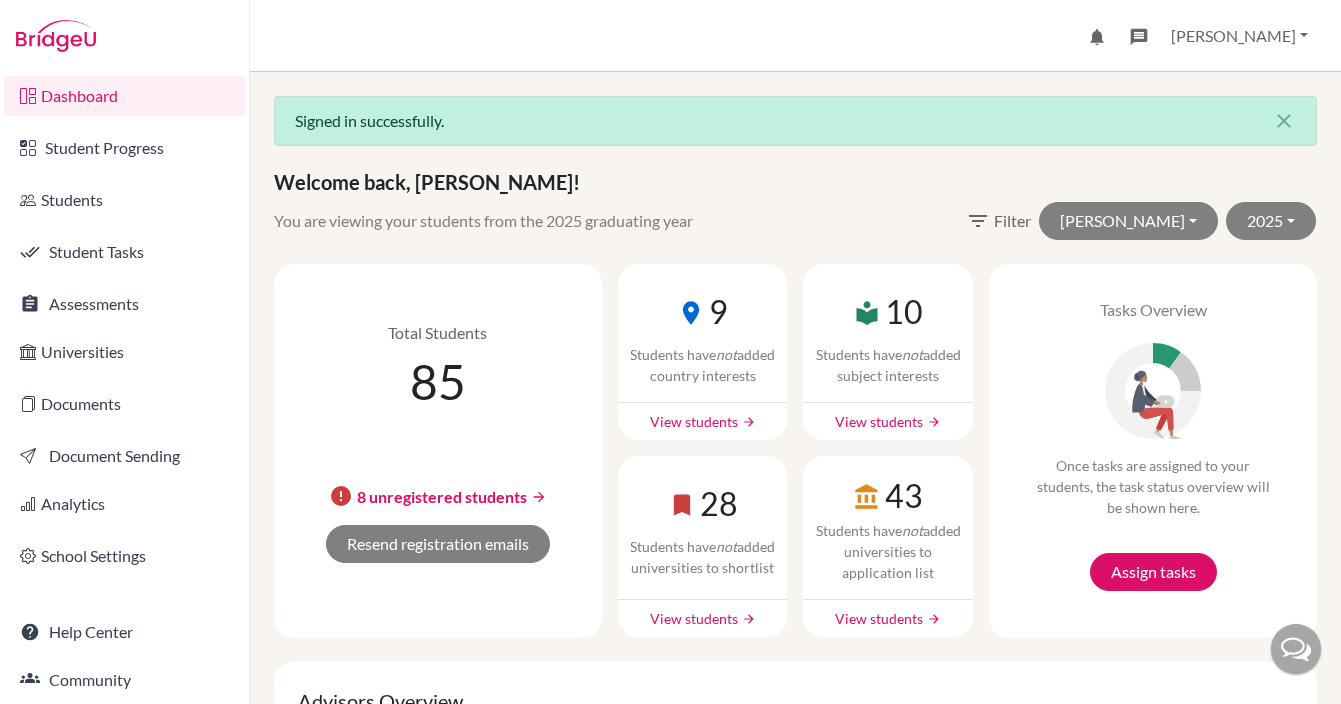 scroll, scrollTop: 0, scrollLeft: 0, axis: both 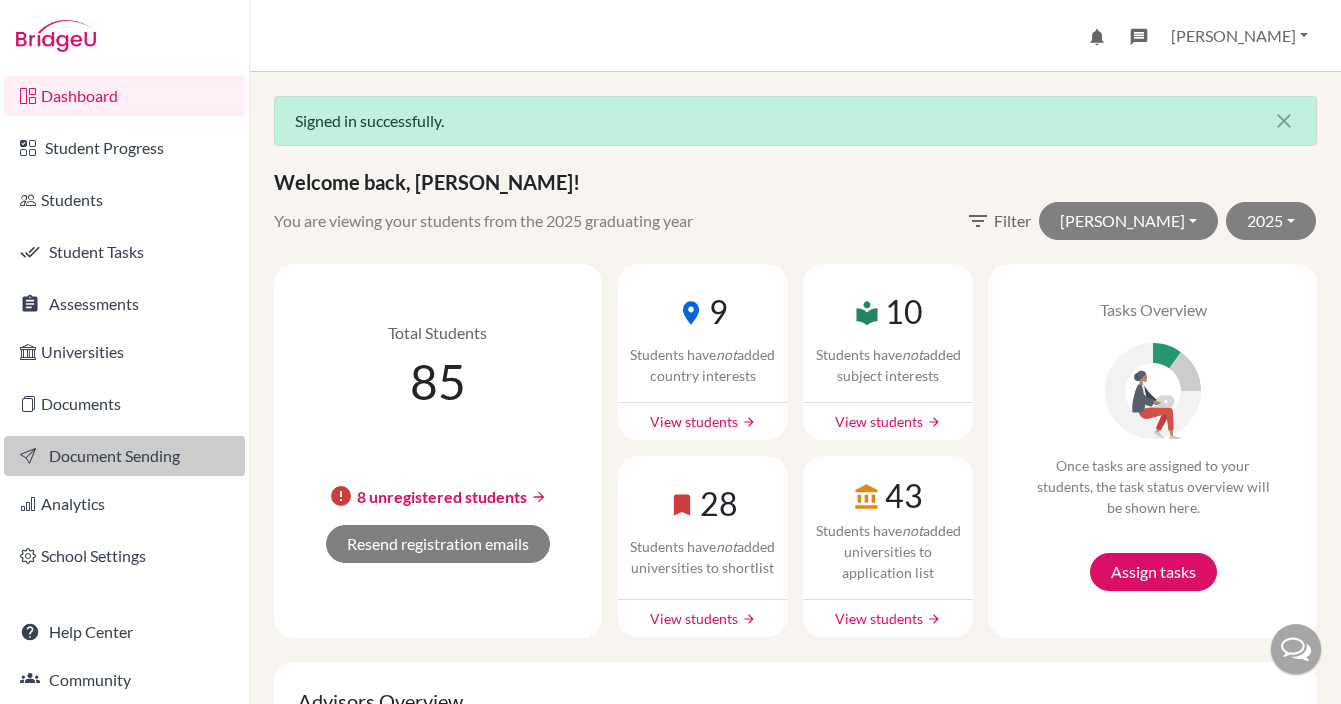 click on "Document Sending" at bounding box center (124, 456) 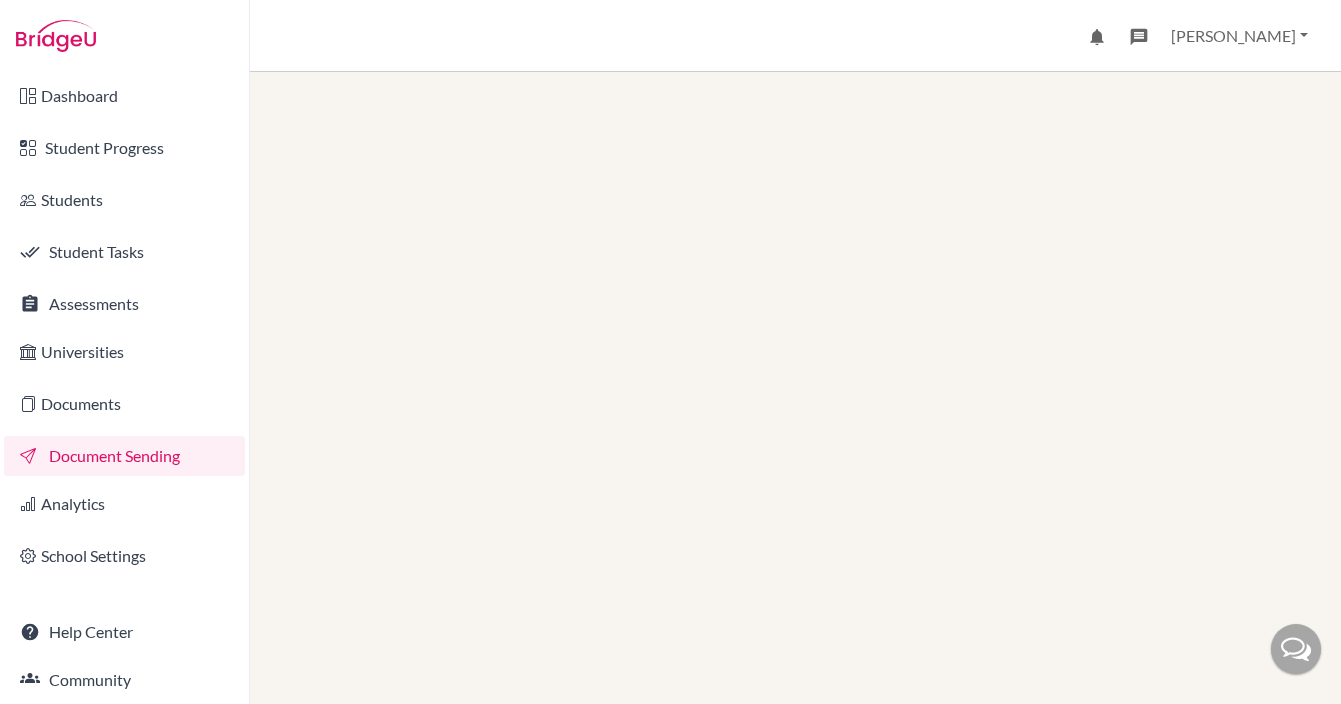 scroll, scrollTop: 0, scrollLeft: 0, axis: both 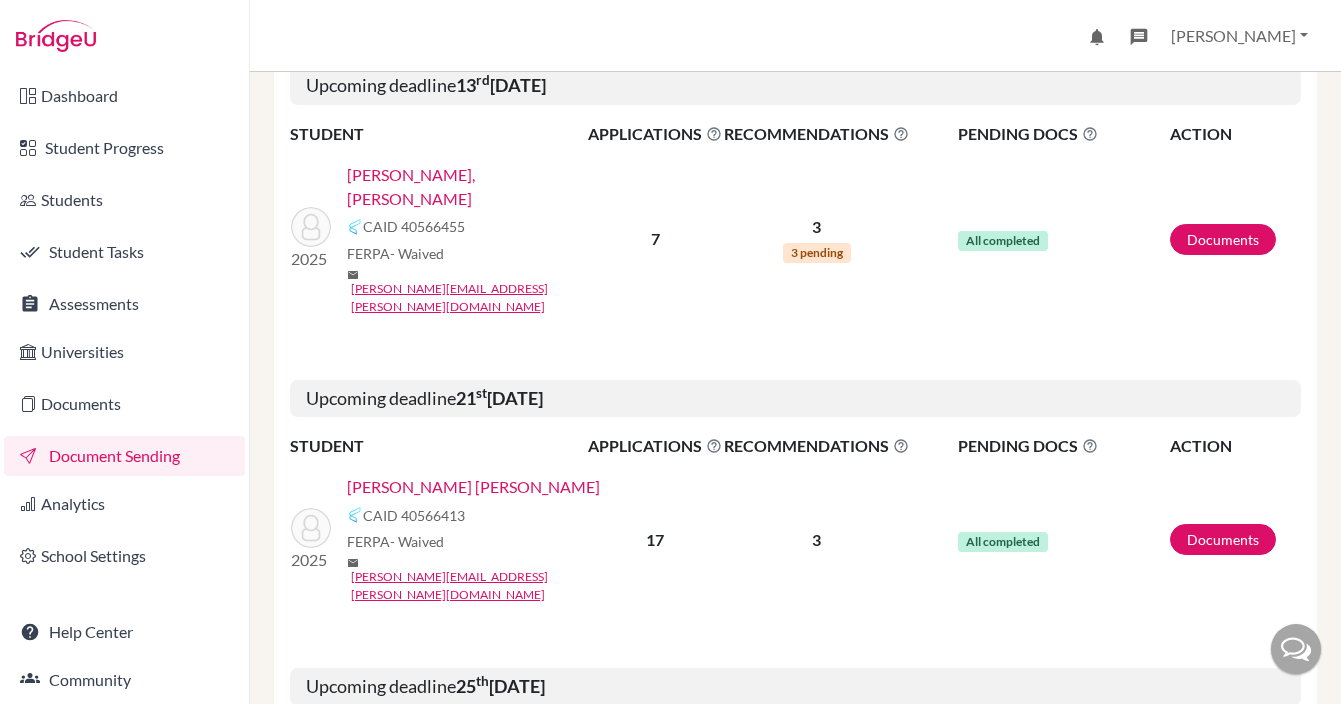click on "Medina Hernandez, David" at bounding box center [474, 187] 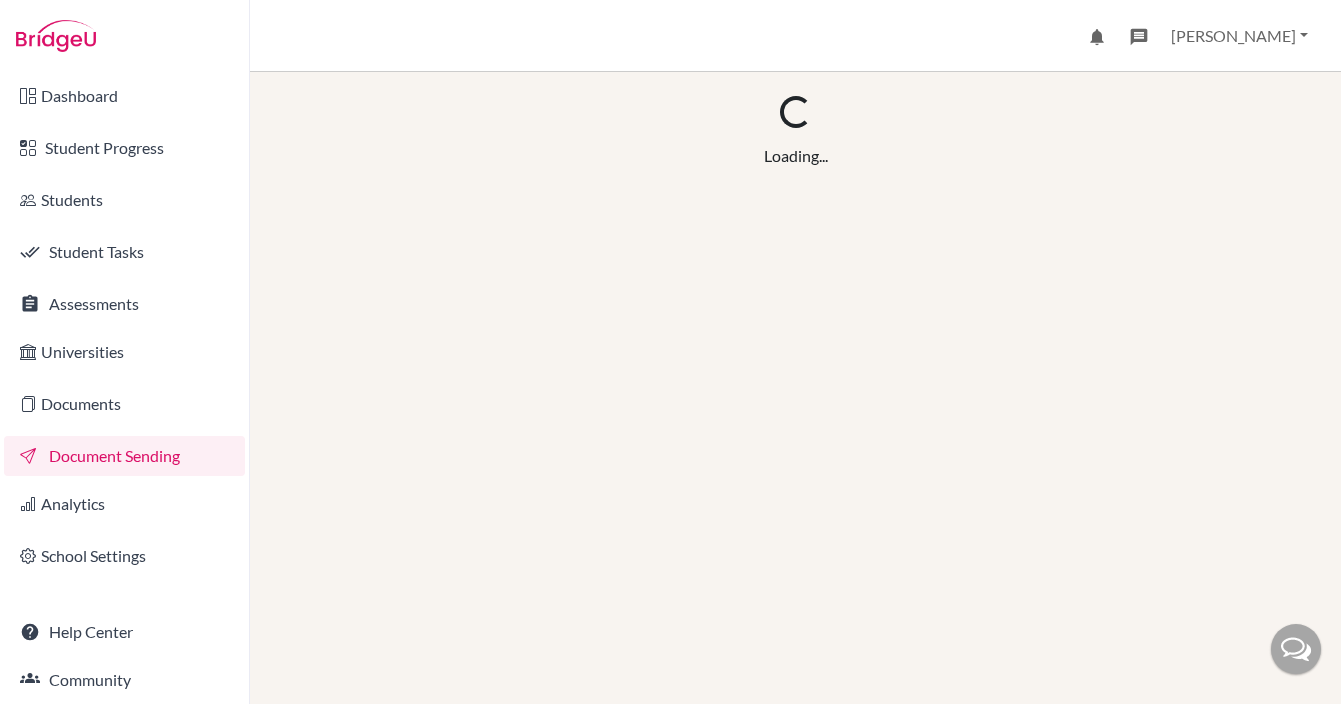 scroll, scrollTop: 0, scrollLeft: 0, axis: both 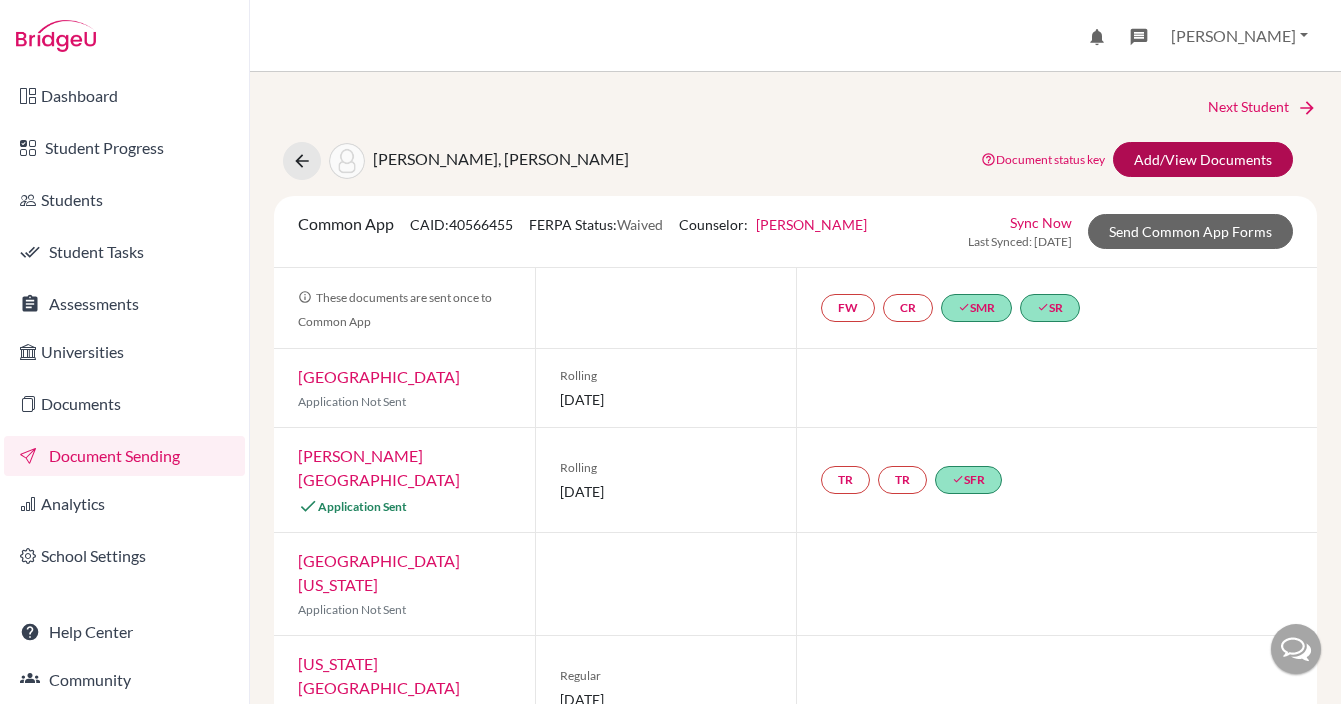 click on "Add/View Documents" at bounding box center (1203, 159) 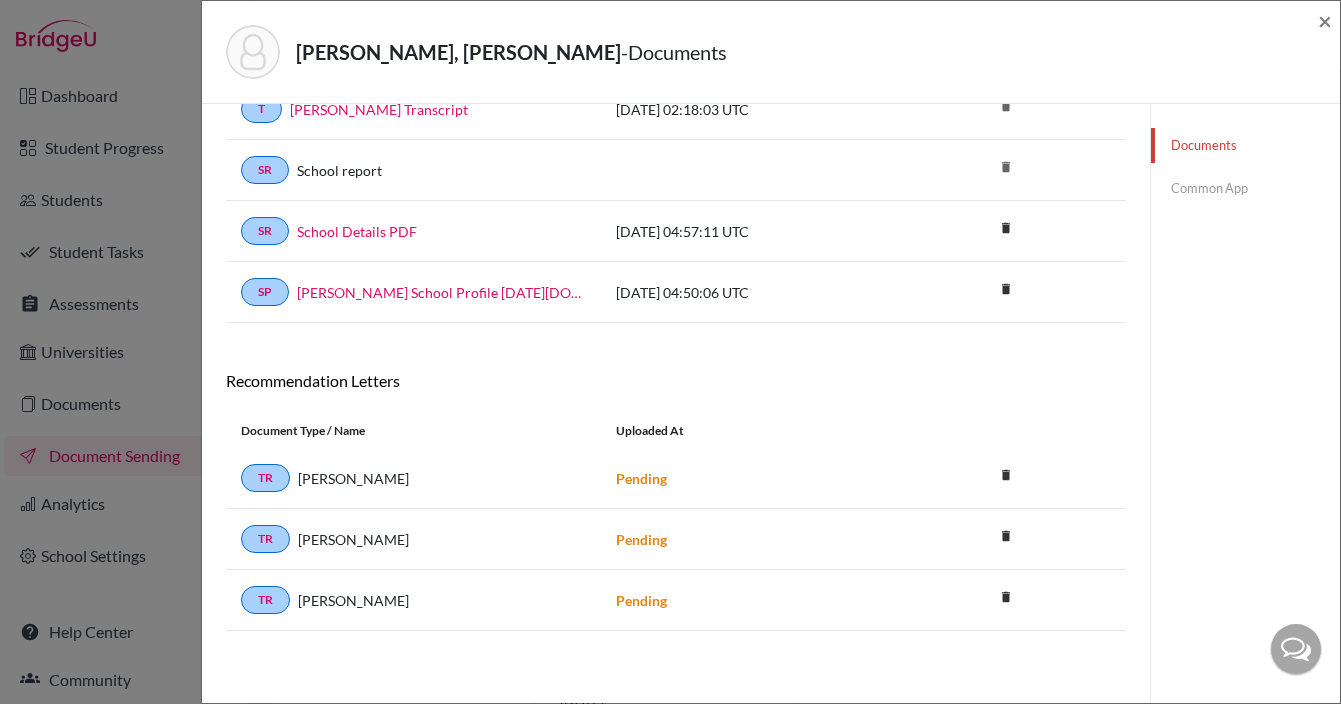 scroll, scrollTop: 427, scrollLeft: 0, axis: vertical 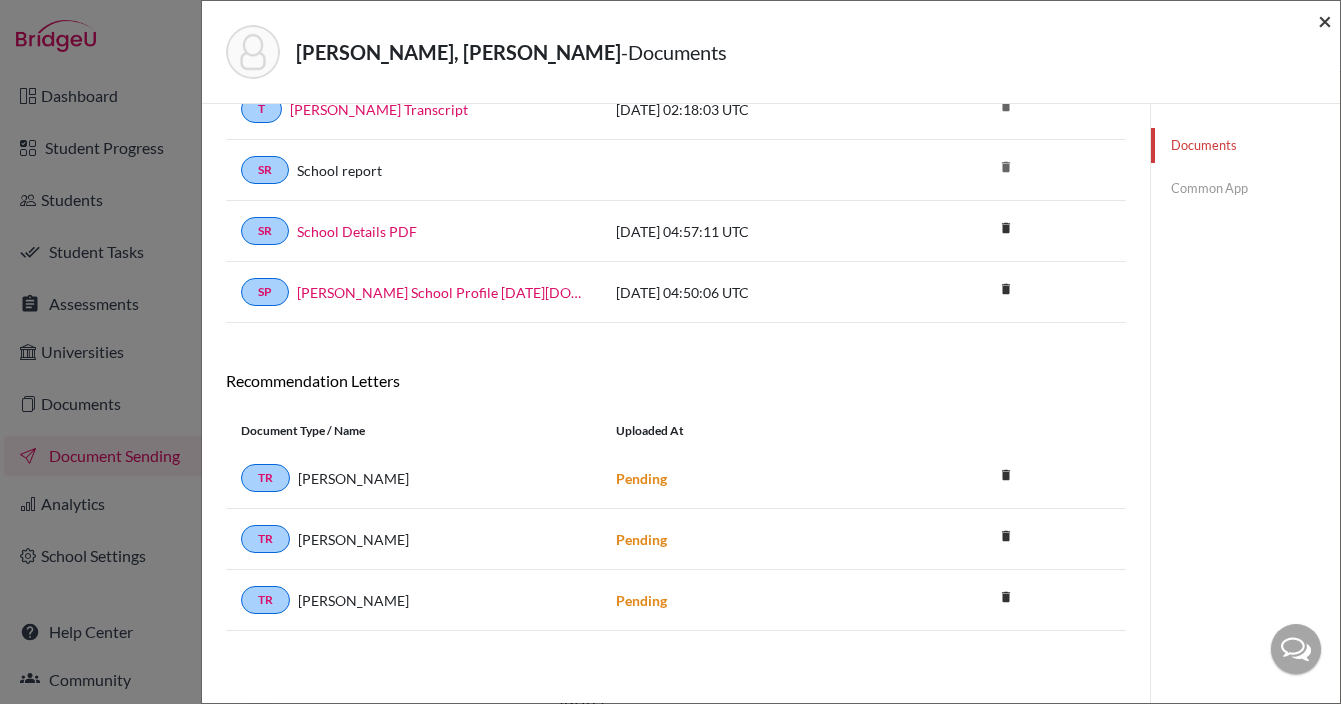 click on "×" at bounding box center [1325, 20] 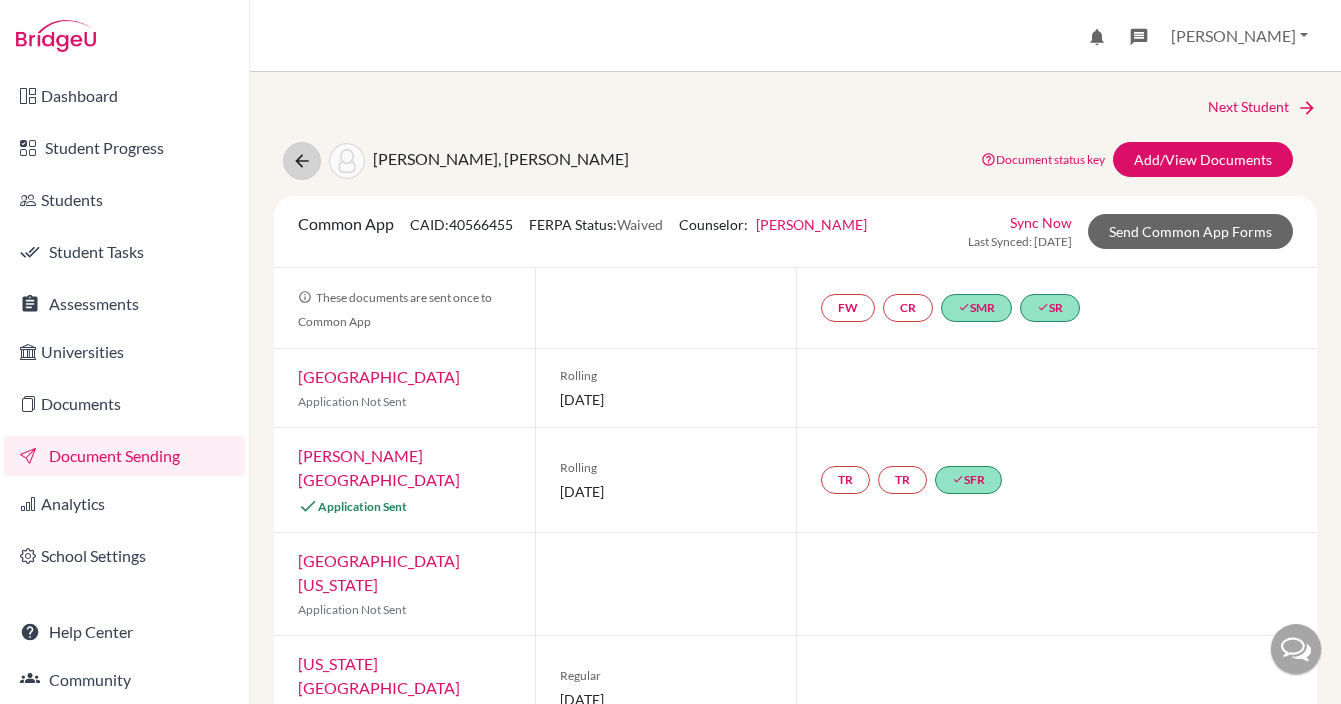 click at bounding box center [302, 161] 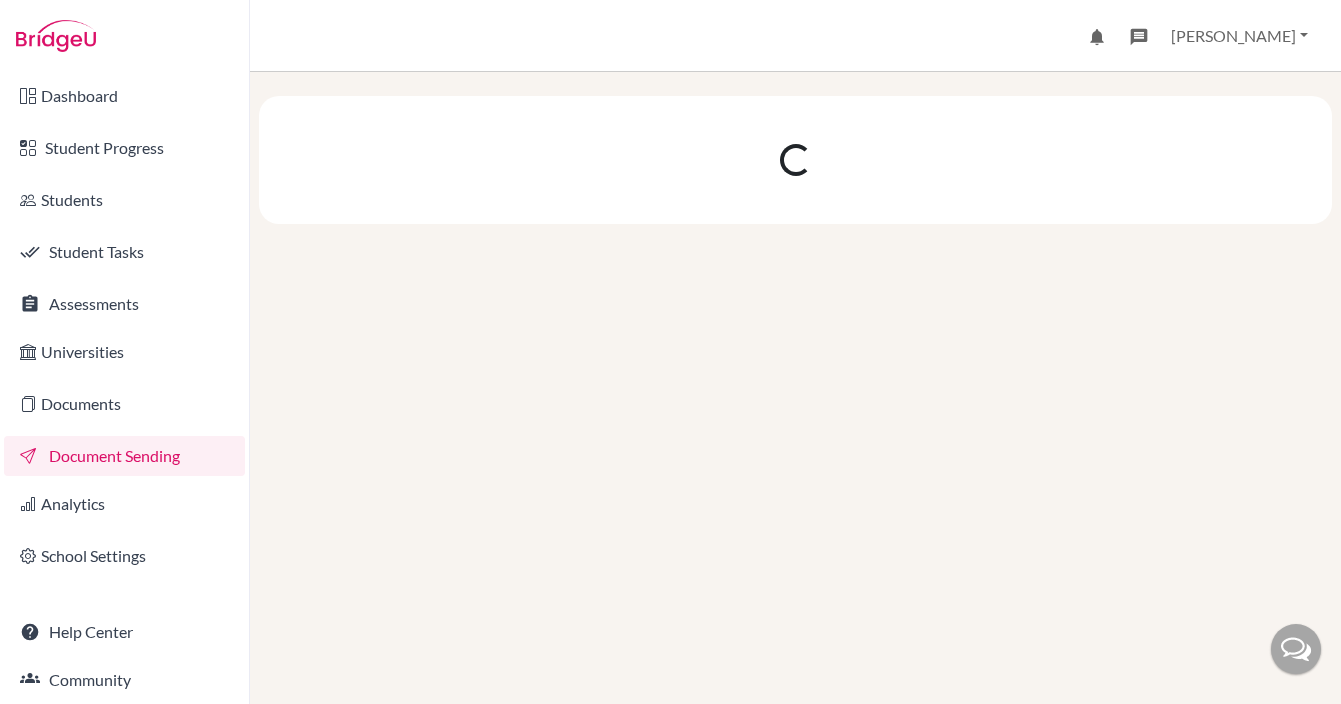scroll, scrollTop: 0, scrollLeft: 0, axis: both 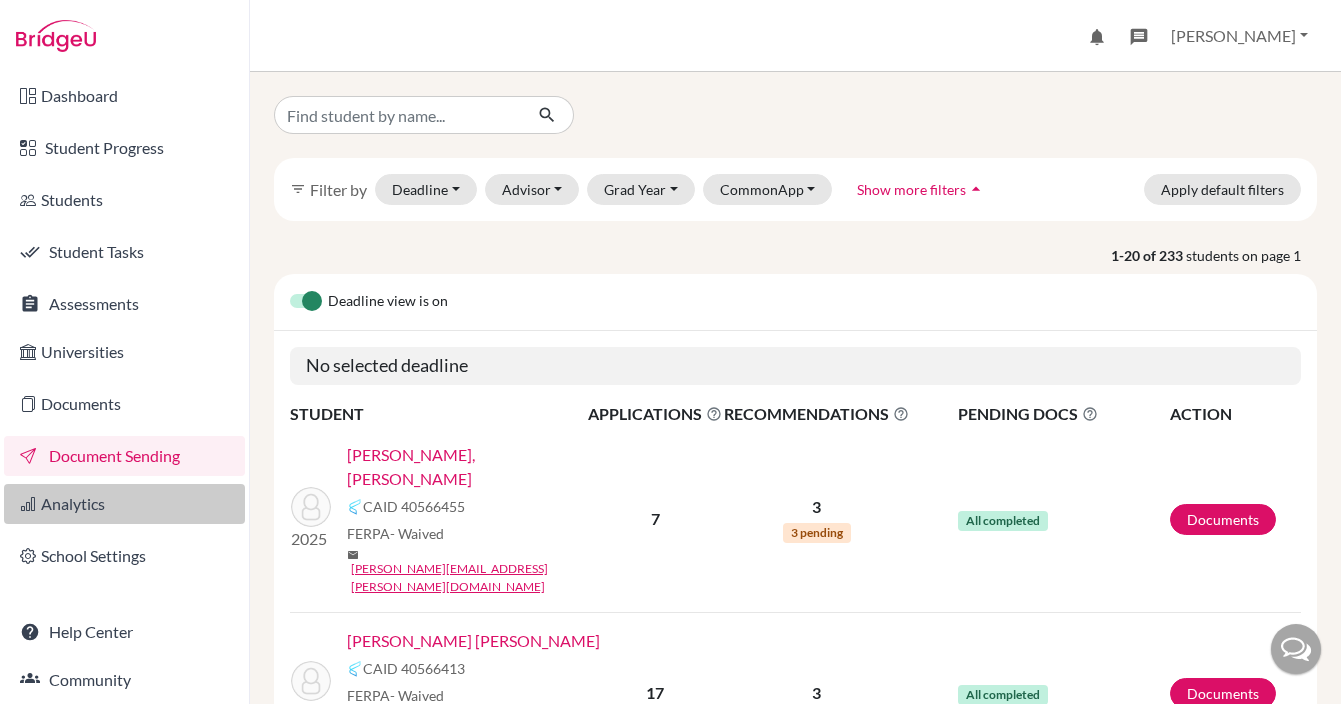 click on "Analytics" at bounding box center [124, 504] 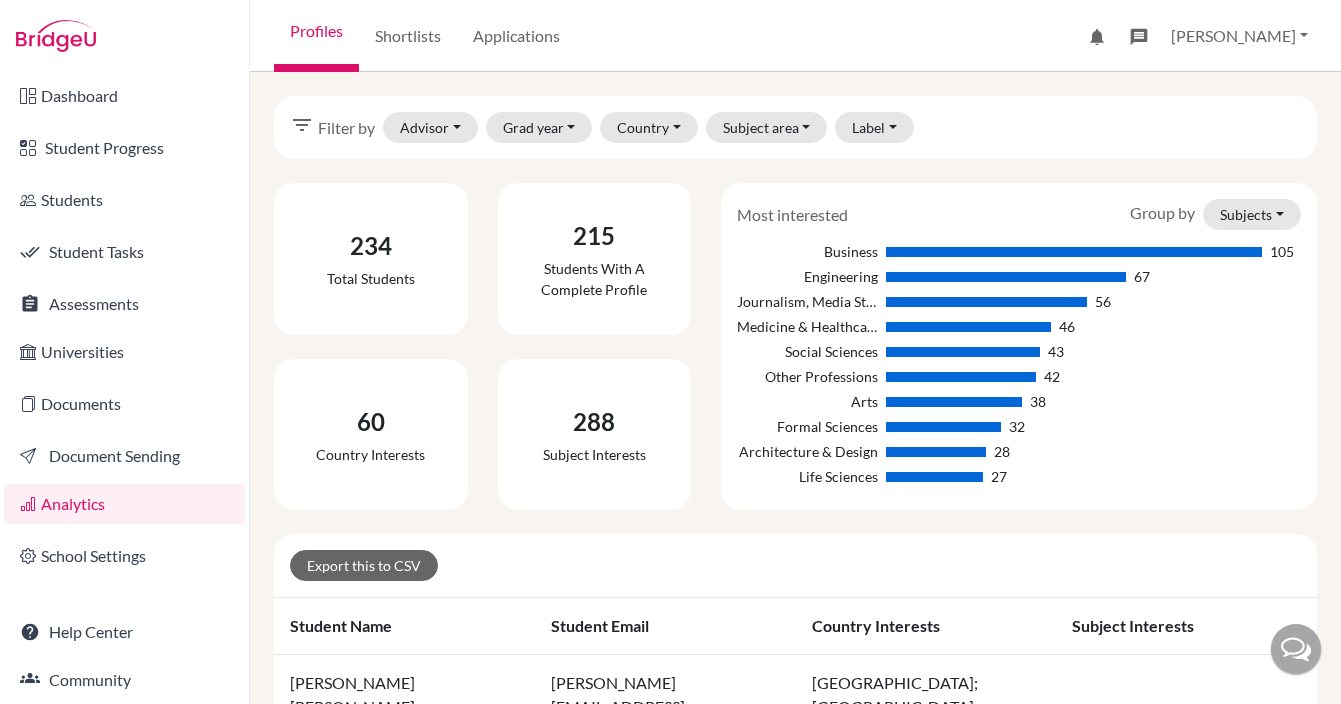 scroll, scrollTop: 0, scrollLeft: 0, axis: both 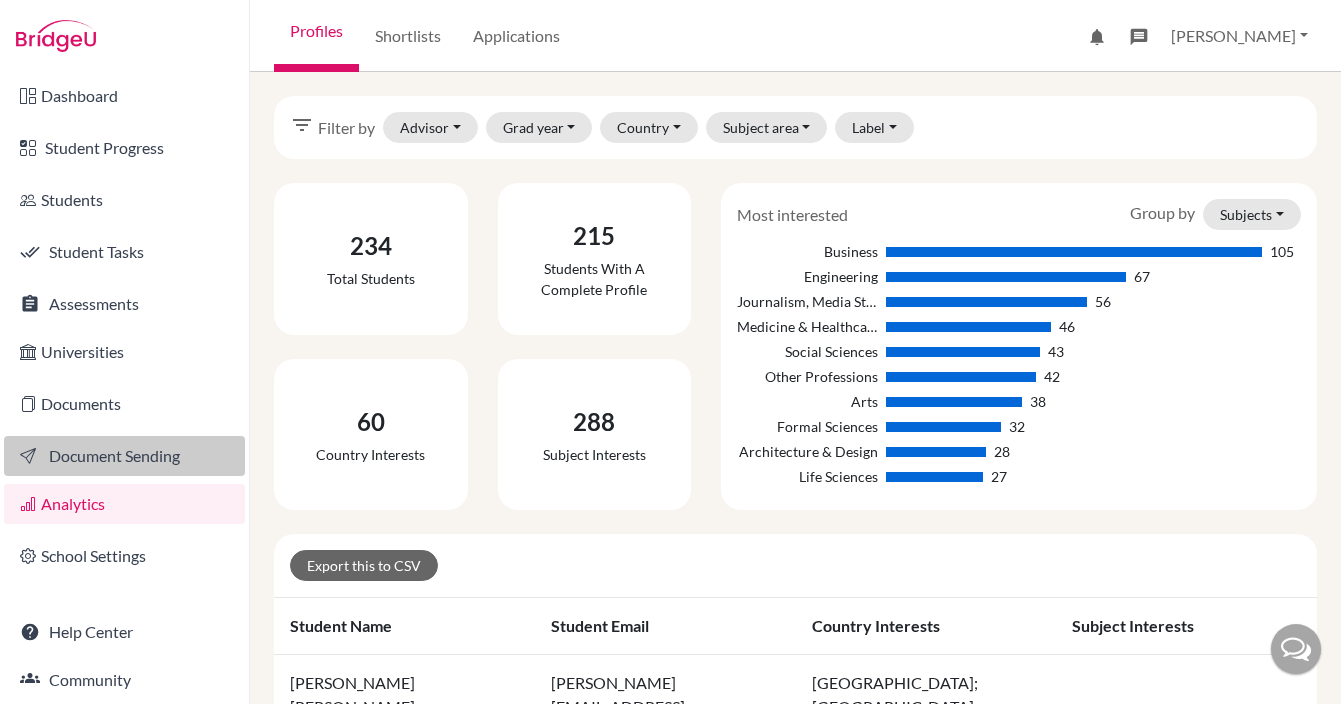 click on "Document Sending" at bounding box center (124, 456) 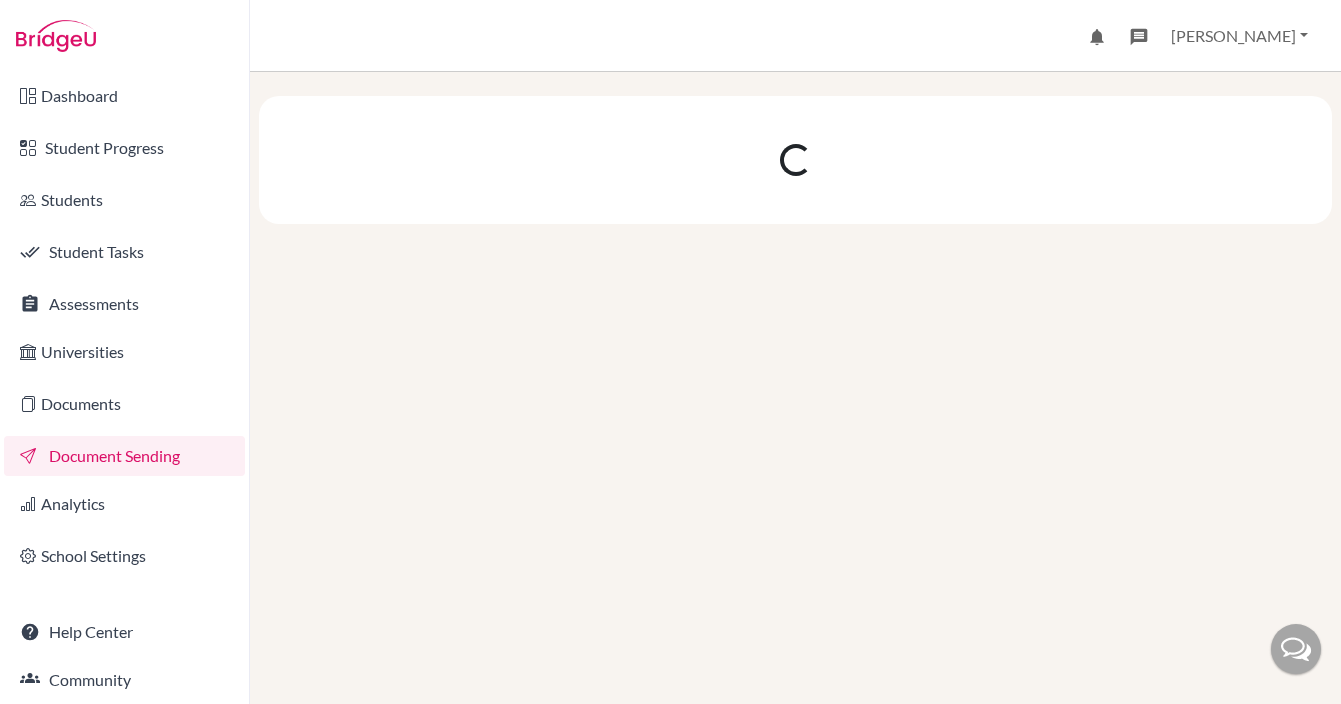 scroll, scrollTop: 0, scrollLeft: 0, axis: both 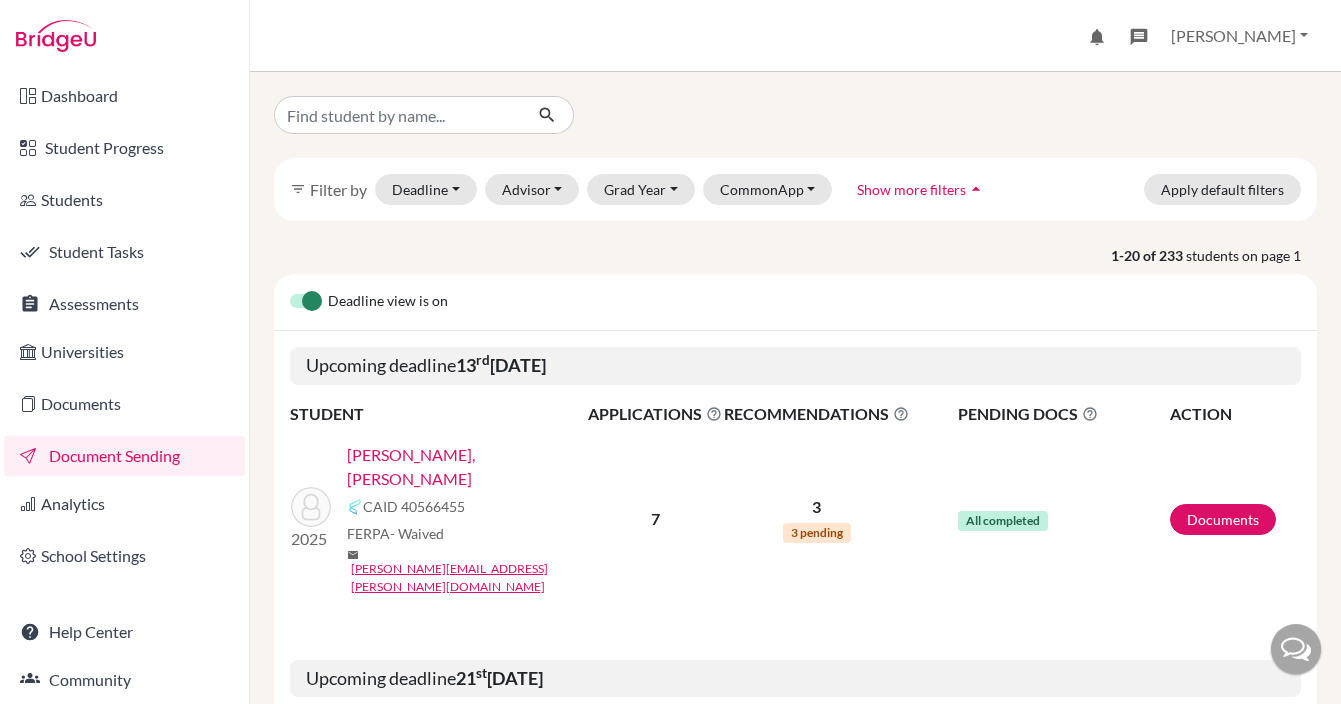 click on "Show more filters" at bounding box center (911, 189) 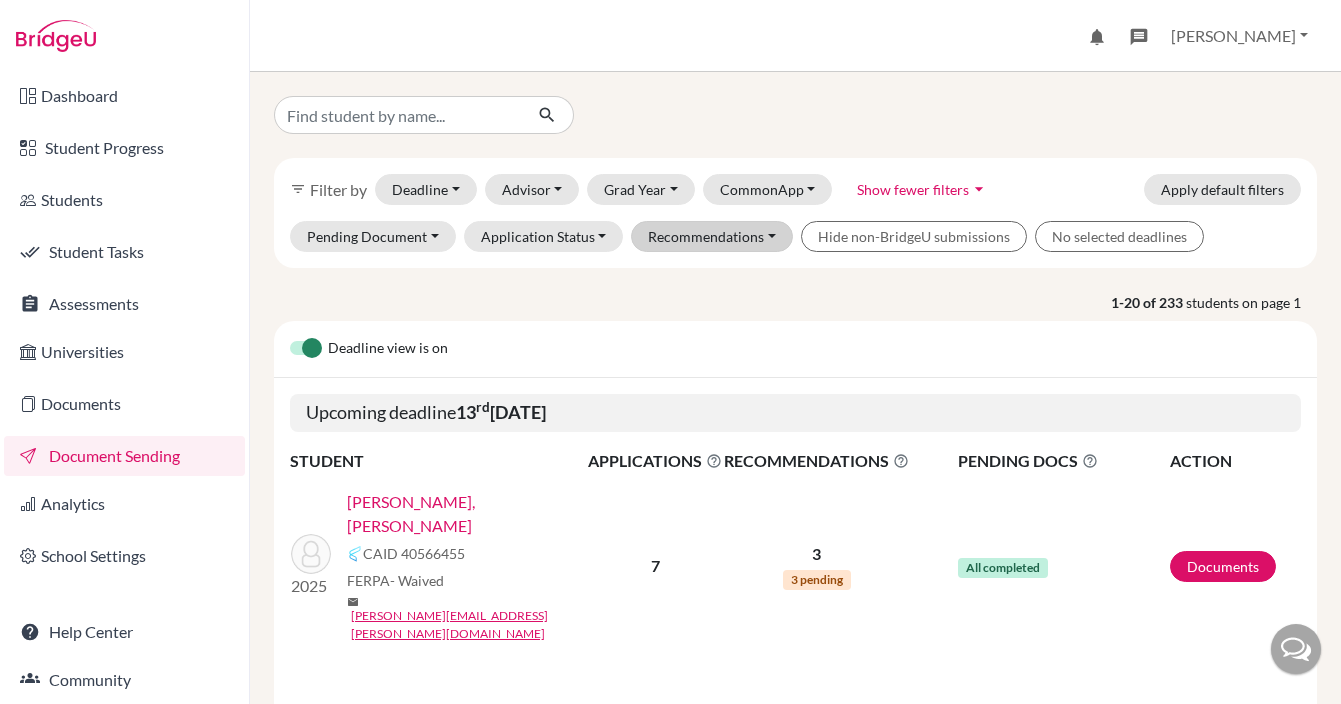 click on "Recommendations" at bounding box center (712, 236) 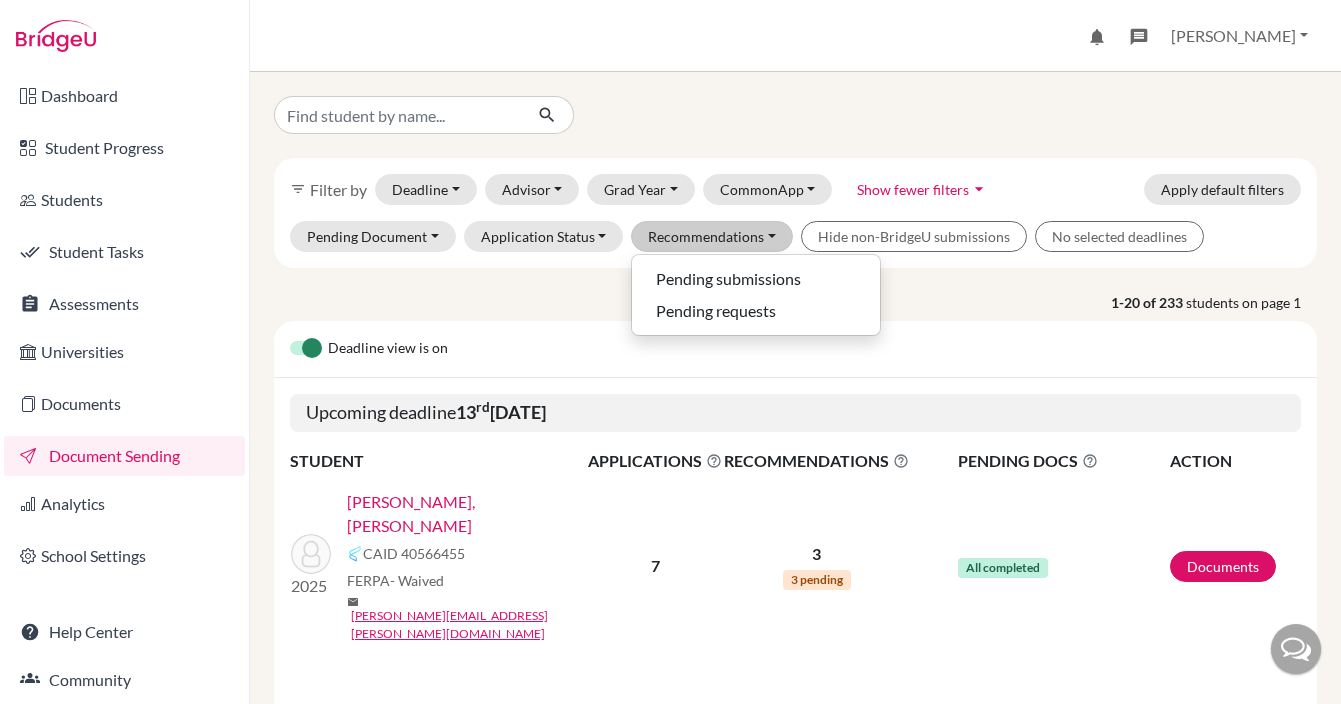 click on "Recommendations" at bounding box center (712, 236) 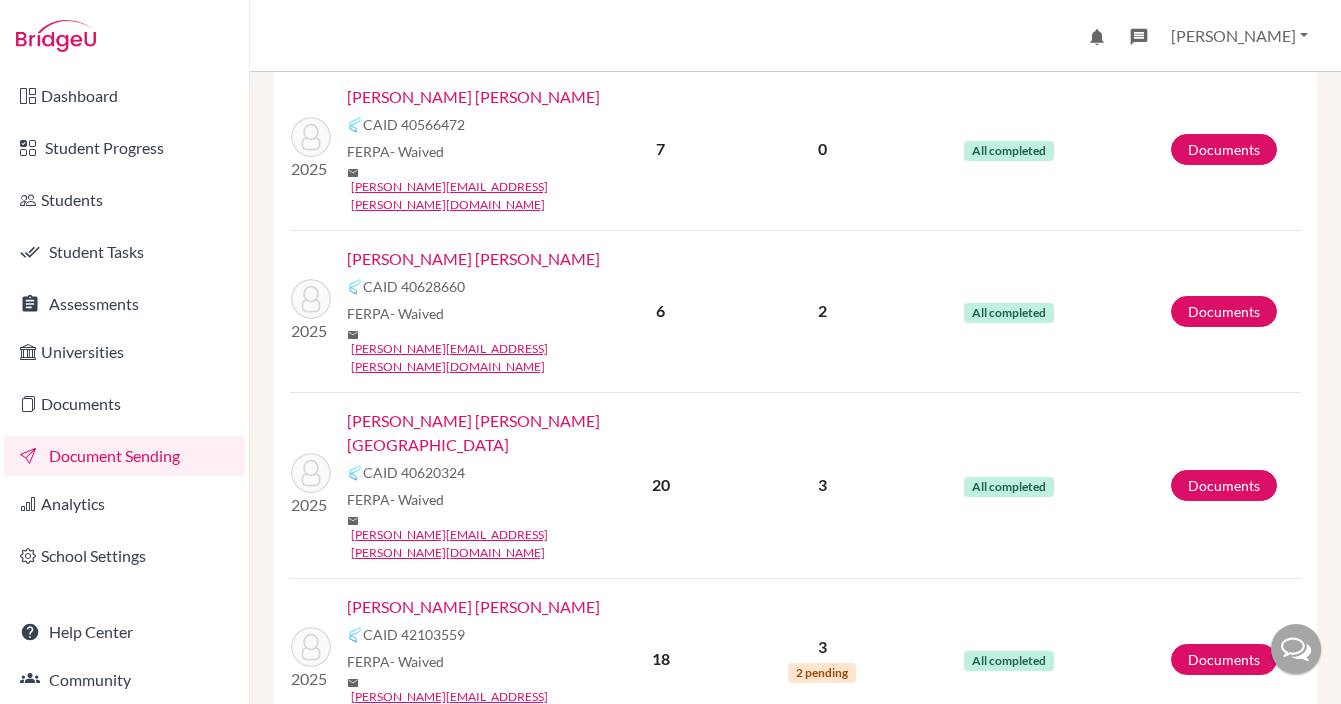 scroll, scrollTop: 1010, scrollLeft: 0, axis: vertical 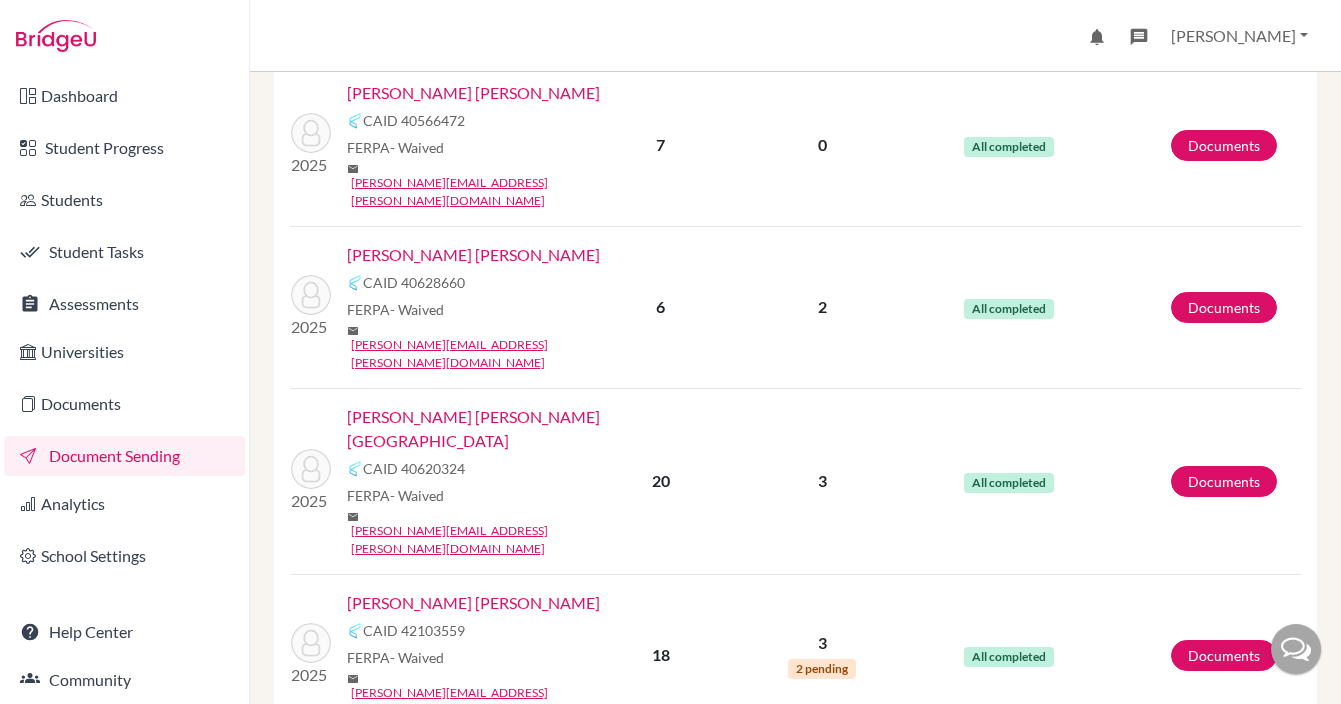 click on "Cruz Salgado, Rodrigo" at bounding box center [473, 603] 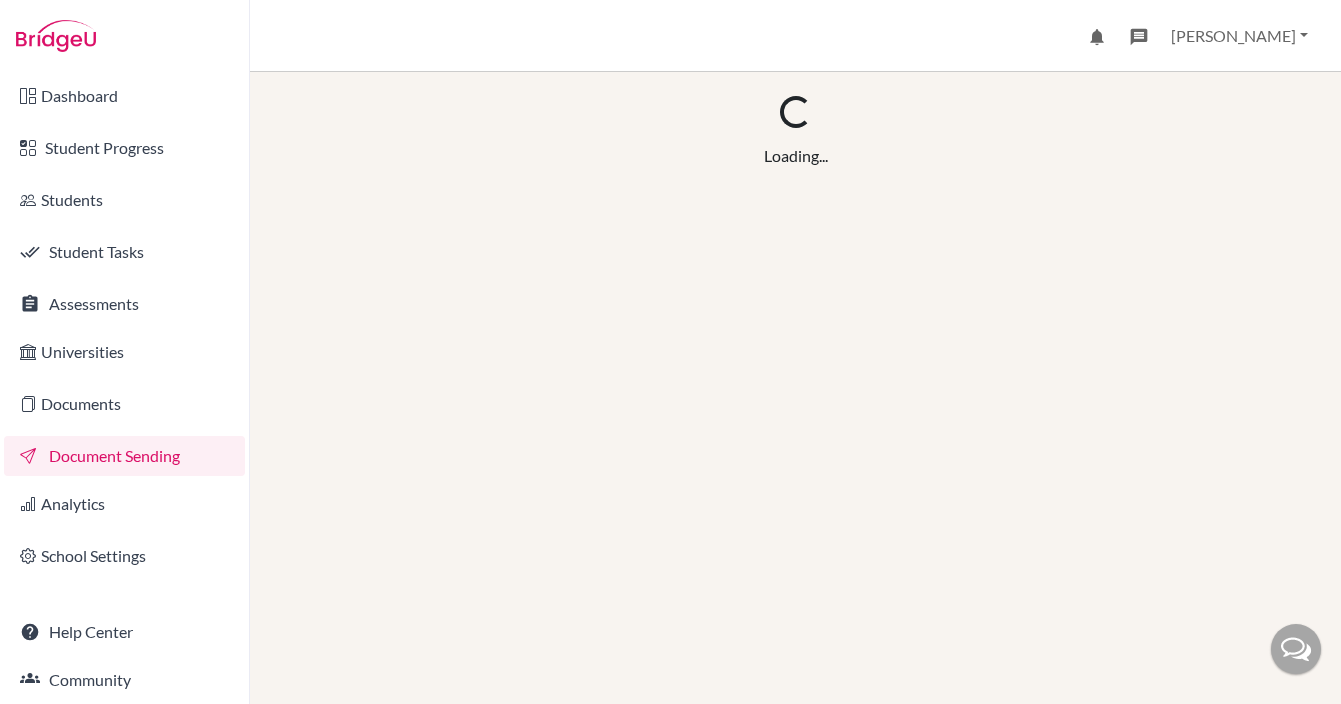 scroll, scrollTop: 0, scrollLeft: 0, axis: both 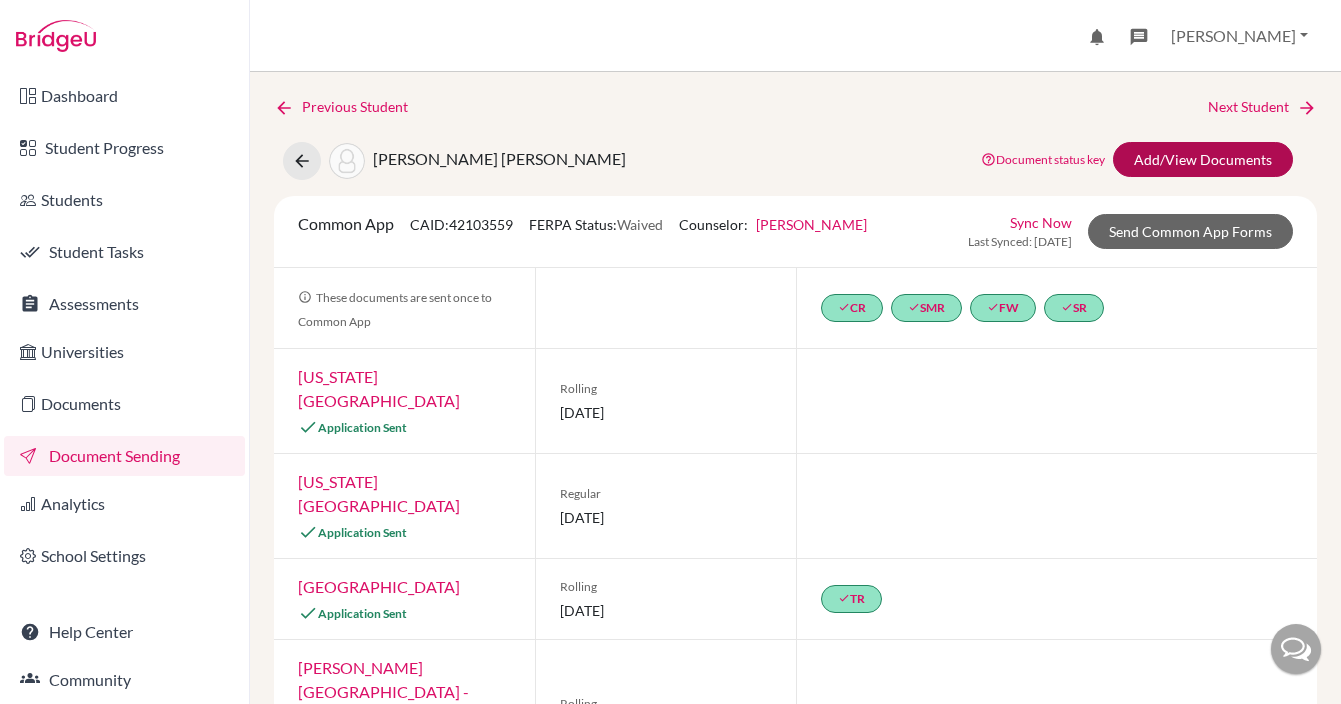 click on "Add/View Documents" at bounding box center (1203, 159) 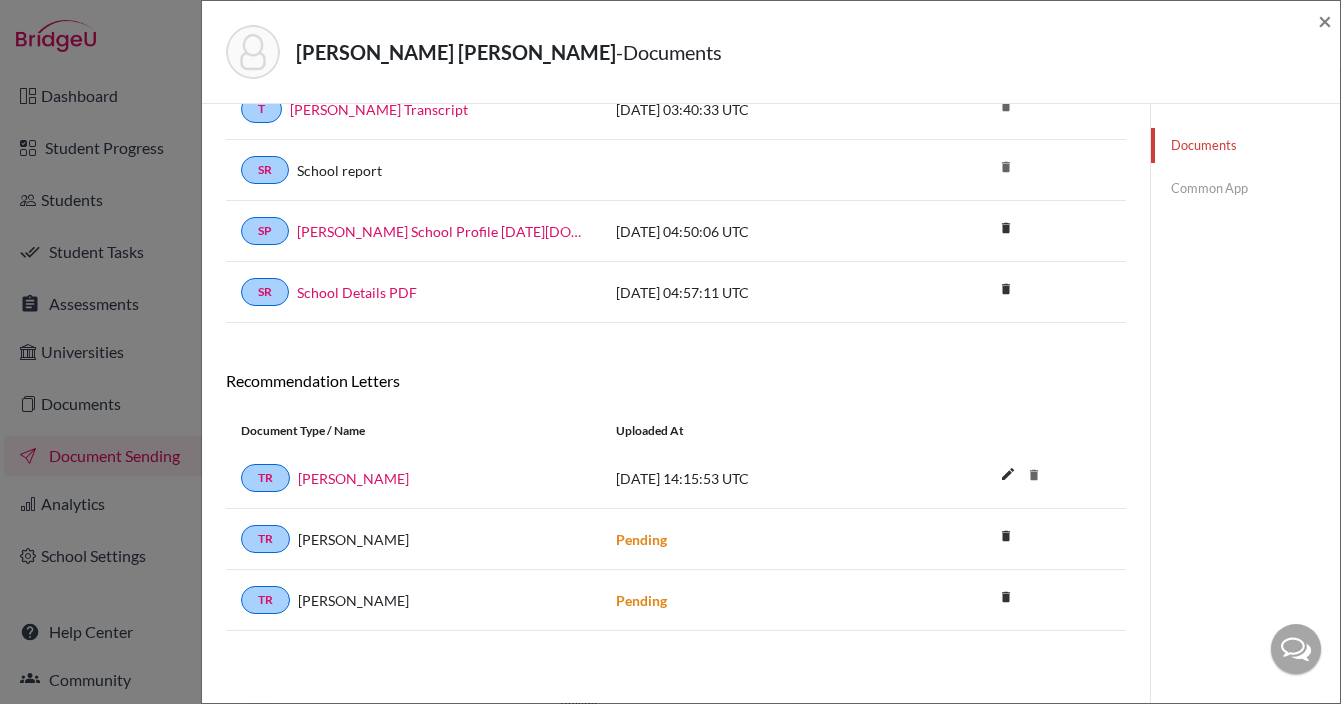 scroll, scrollTop: 366, scrollLeft: 0, axis: vertical 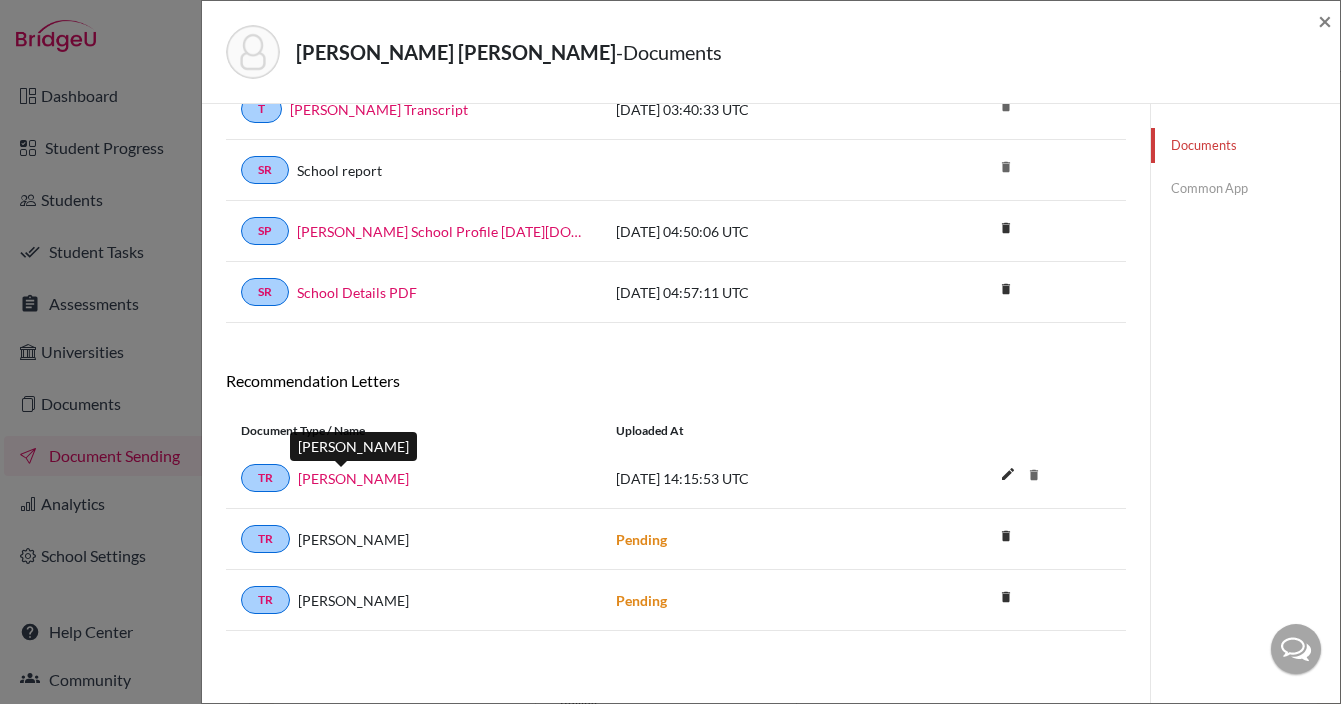 click on "Sergio Andino" at bounding box center (353, 478) 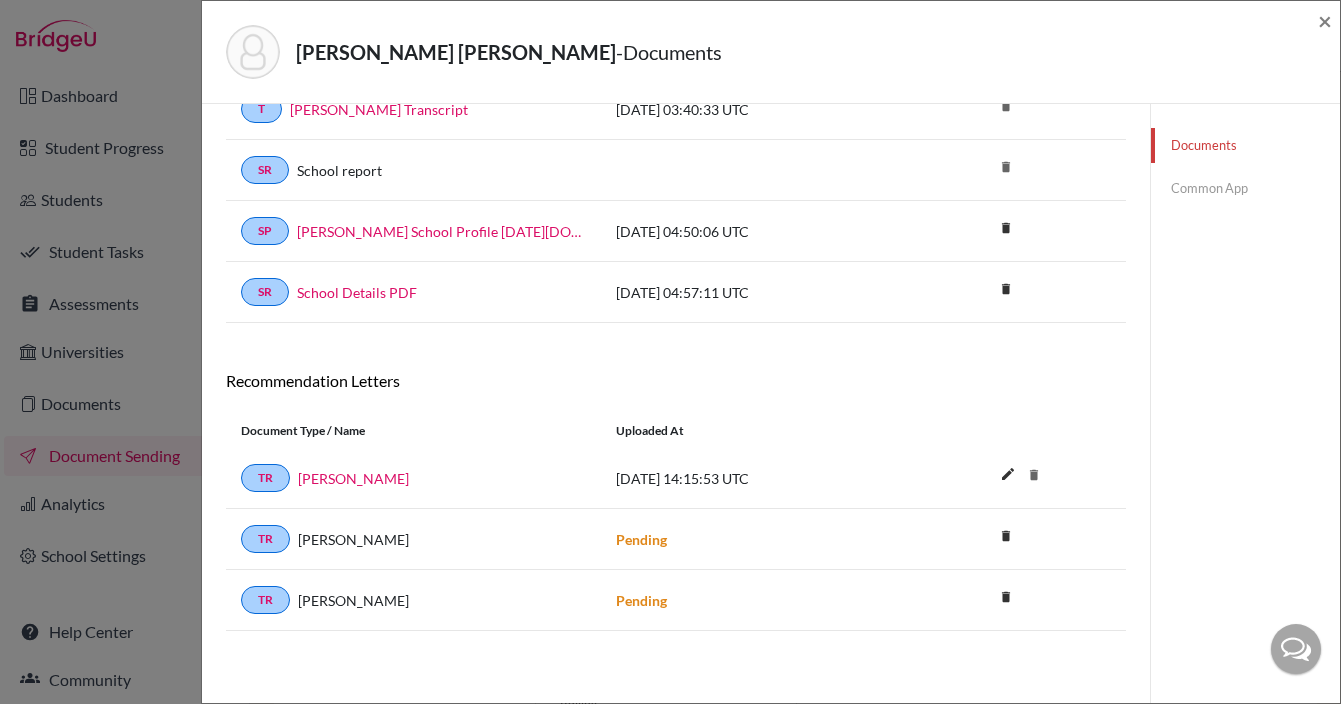 click on "Cruz Salgado, Rodrigo  -  Documents ×" at bounding box center [771, 52] 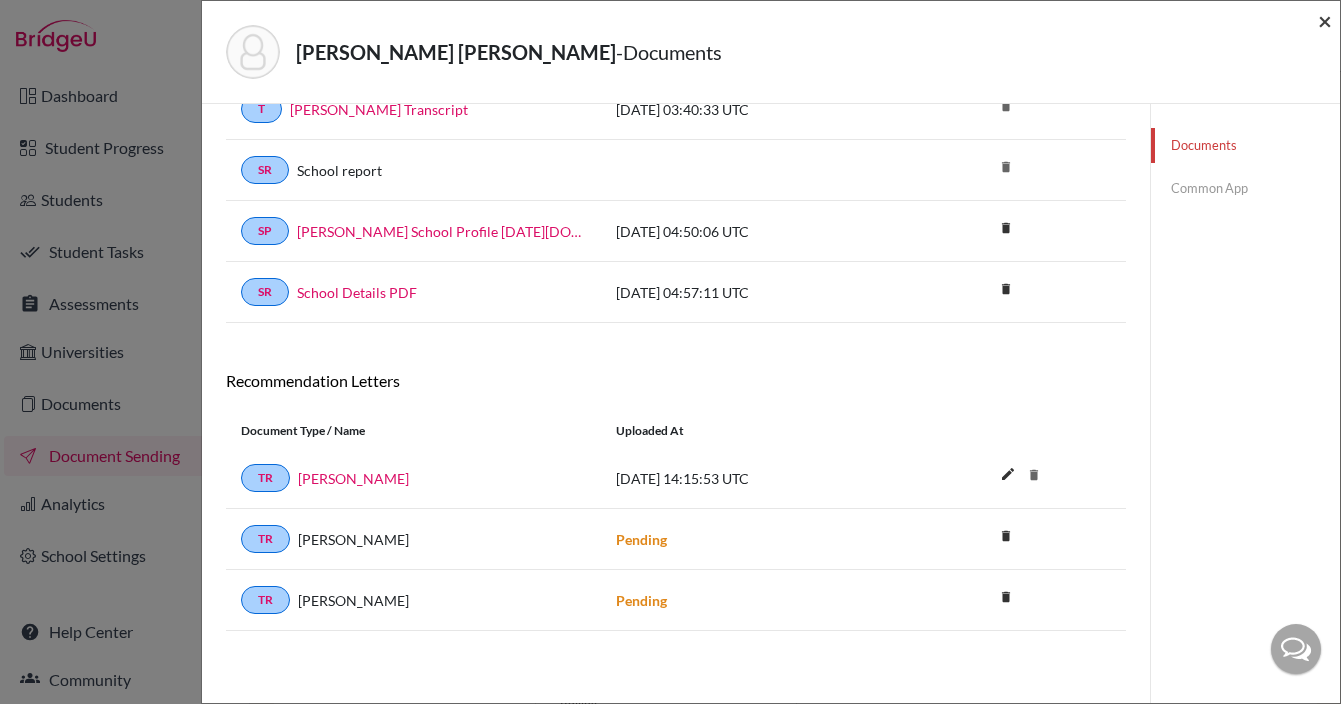 click on "×" at bounding box center (1325, 20) 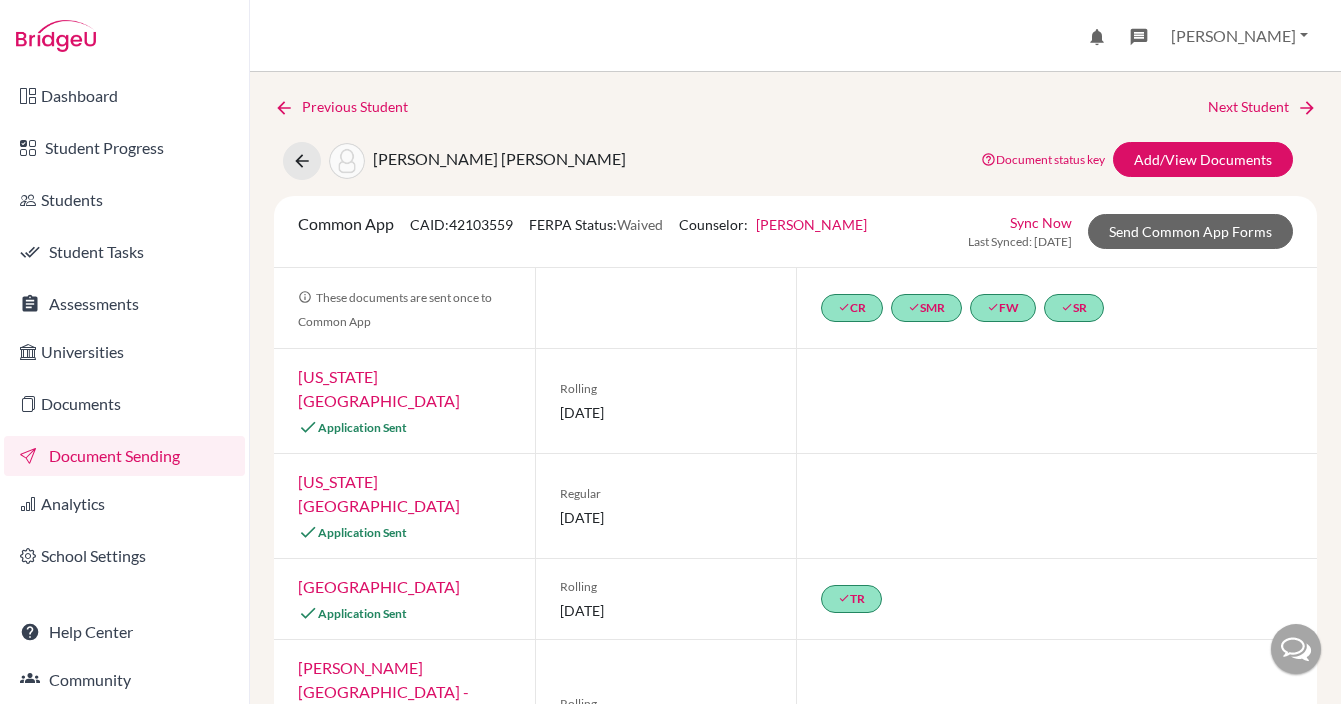 click on "Document Sending" at bounding box center [124, 456] 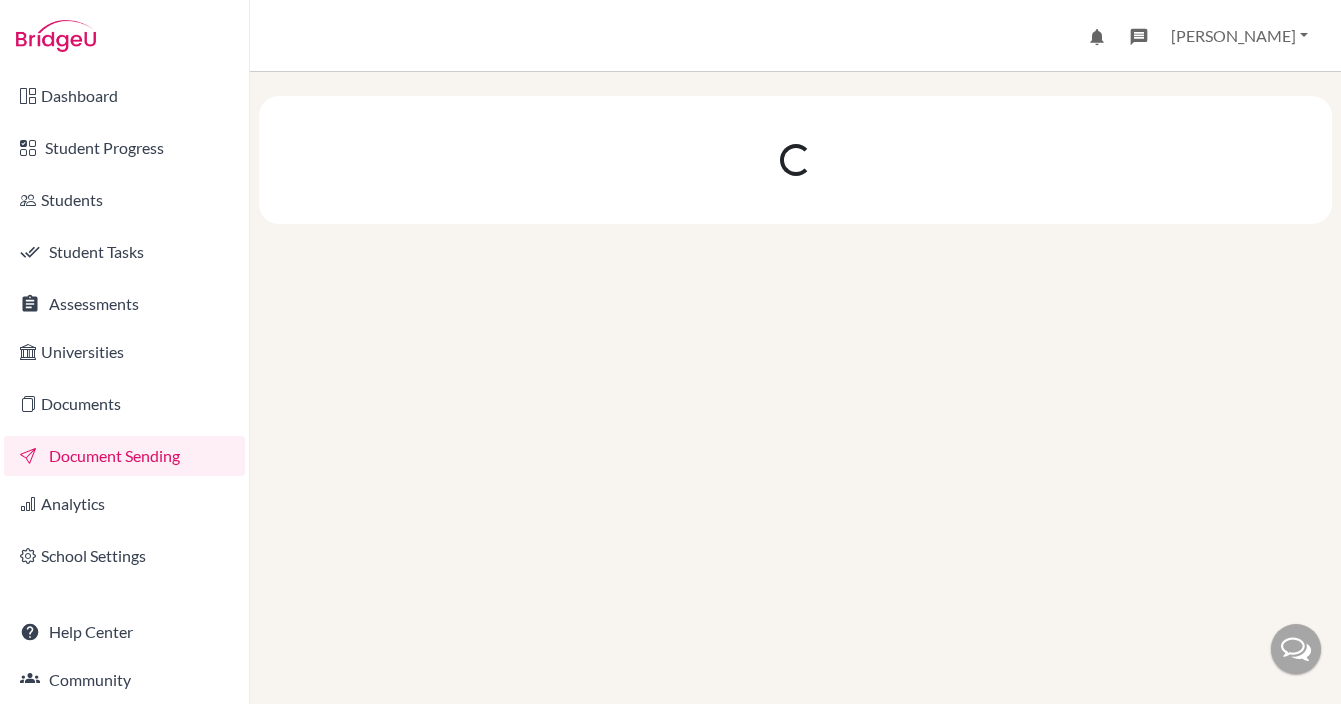 scroll, scrollTop: 0, scrollLeft: 0, axis: both 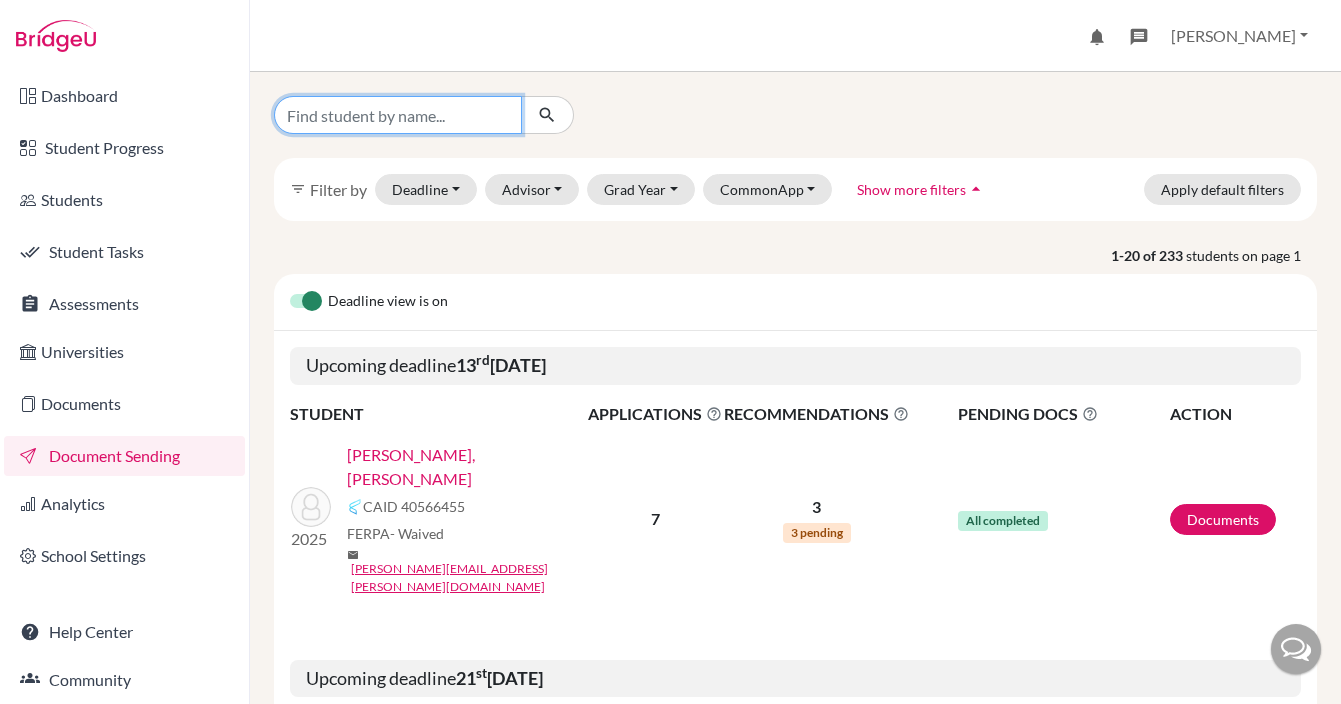 click at bounding box center [398, 115] 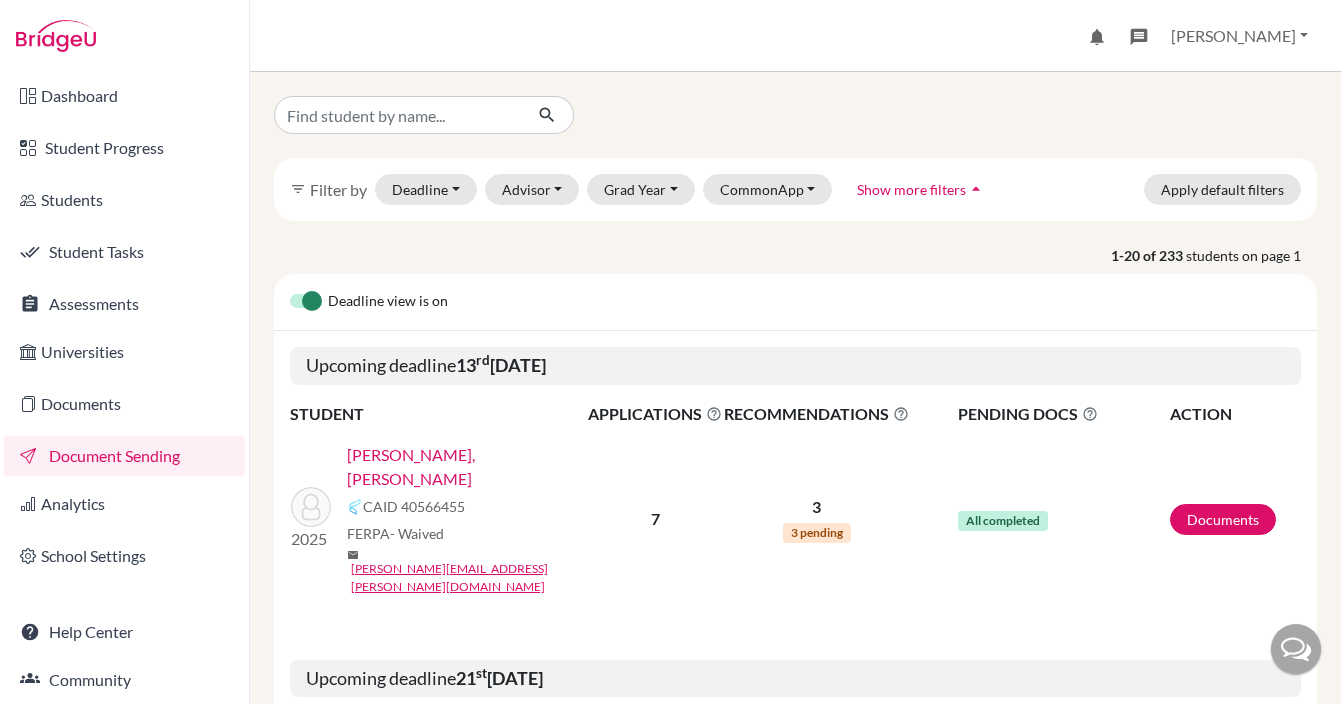 click on "filter_list" at bounding box center (298, 189) 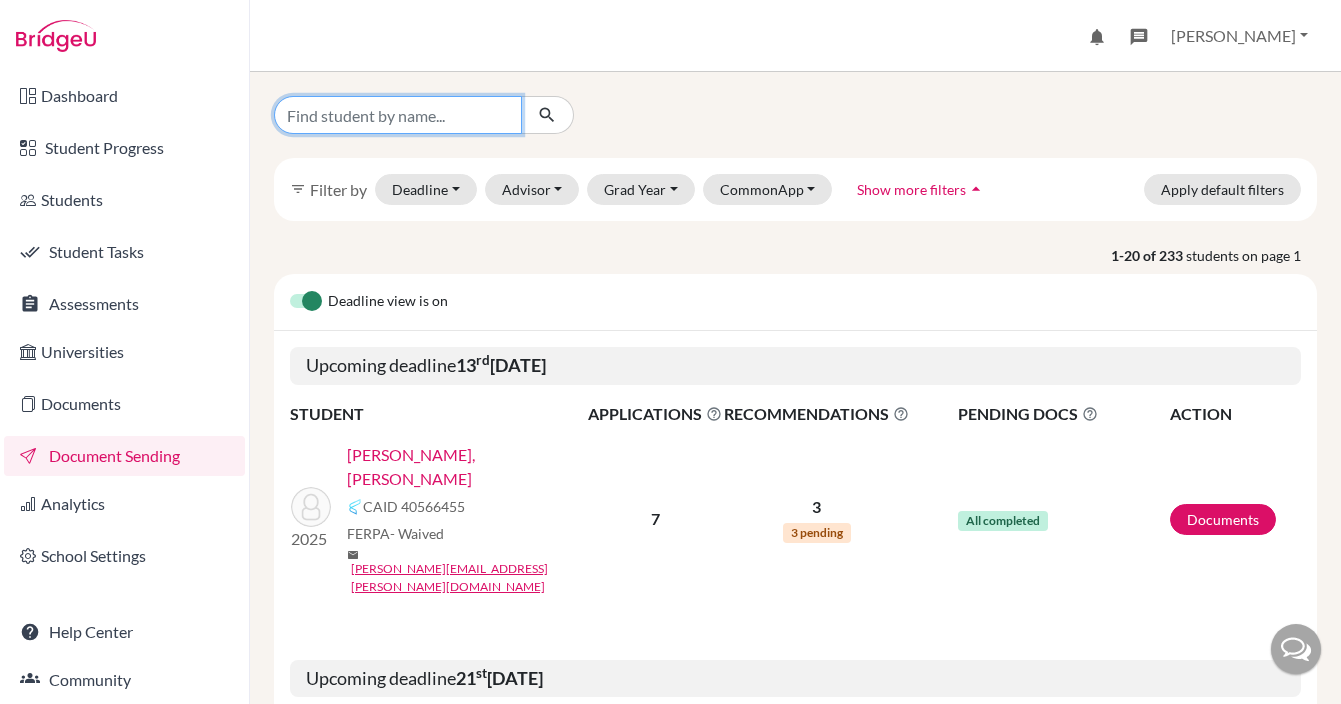 click at bounding box center (398, 115) 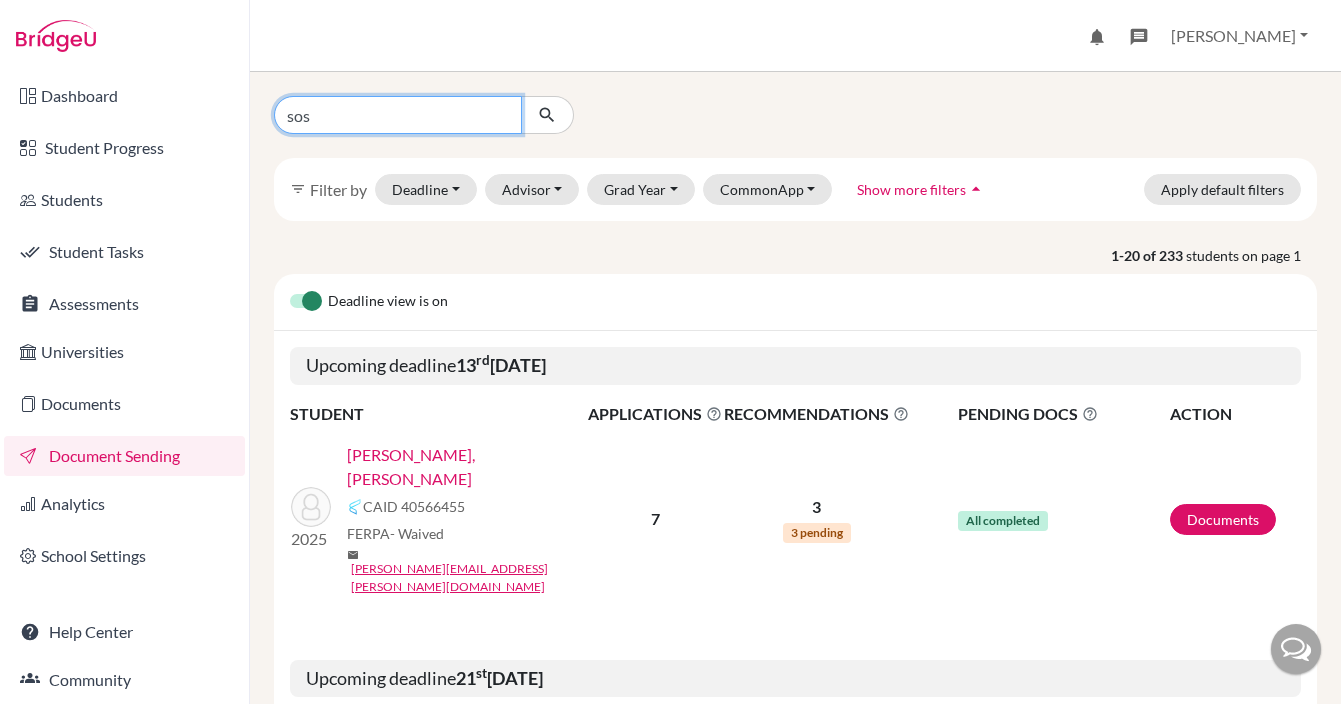 type on "sosa" 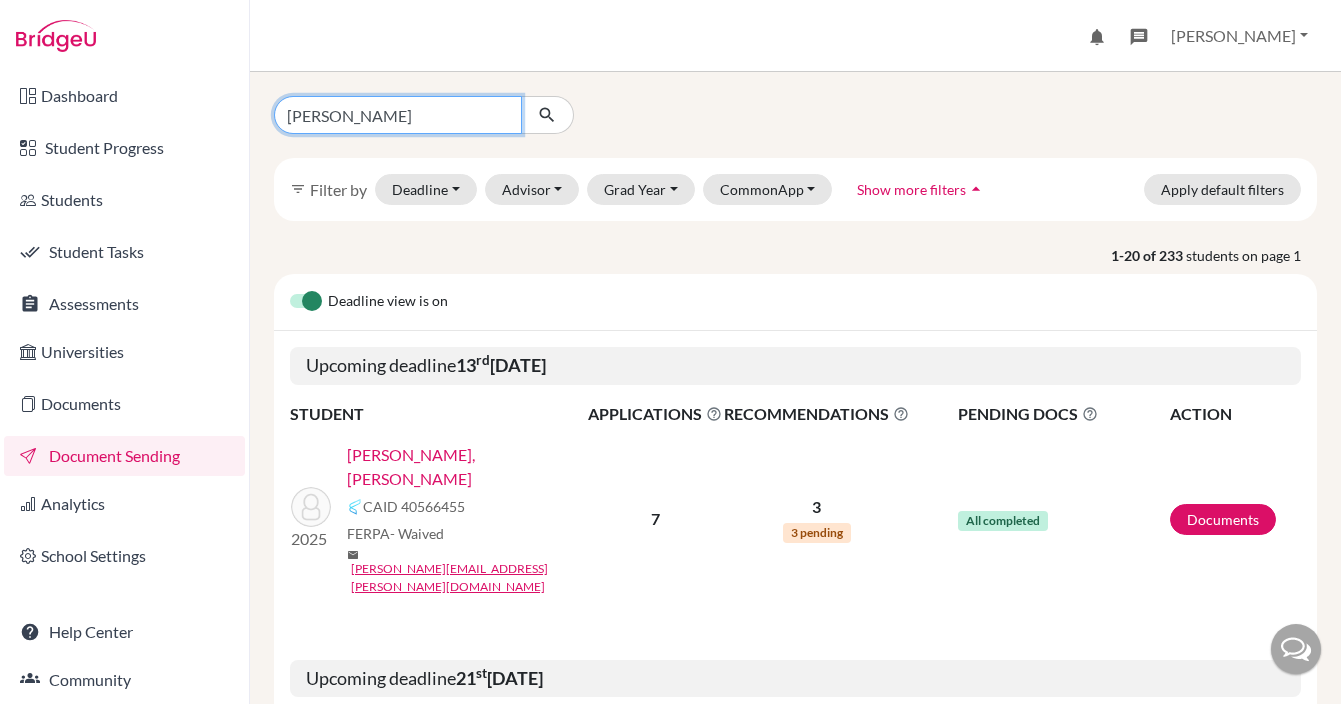 click at bounding box center [547, 115] 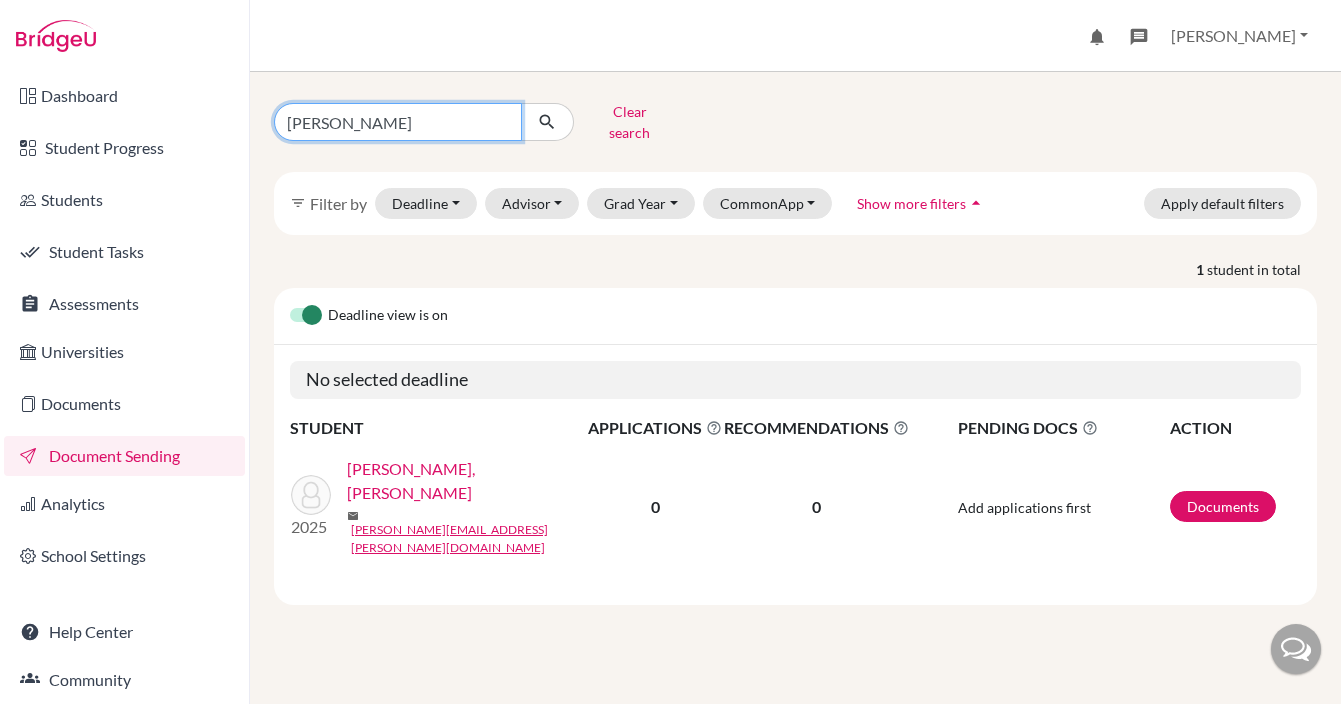 click on "sosa" at bounding box center (398, 122) 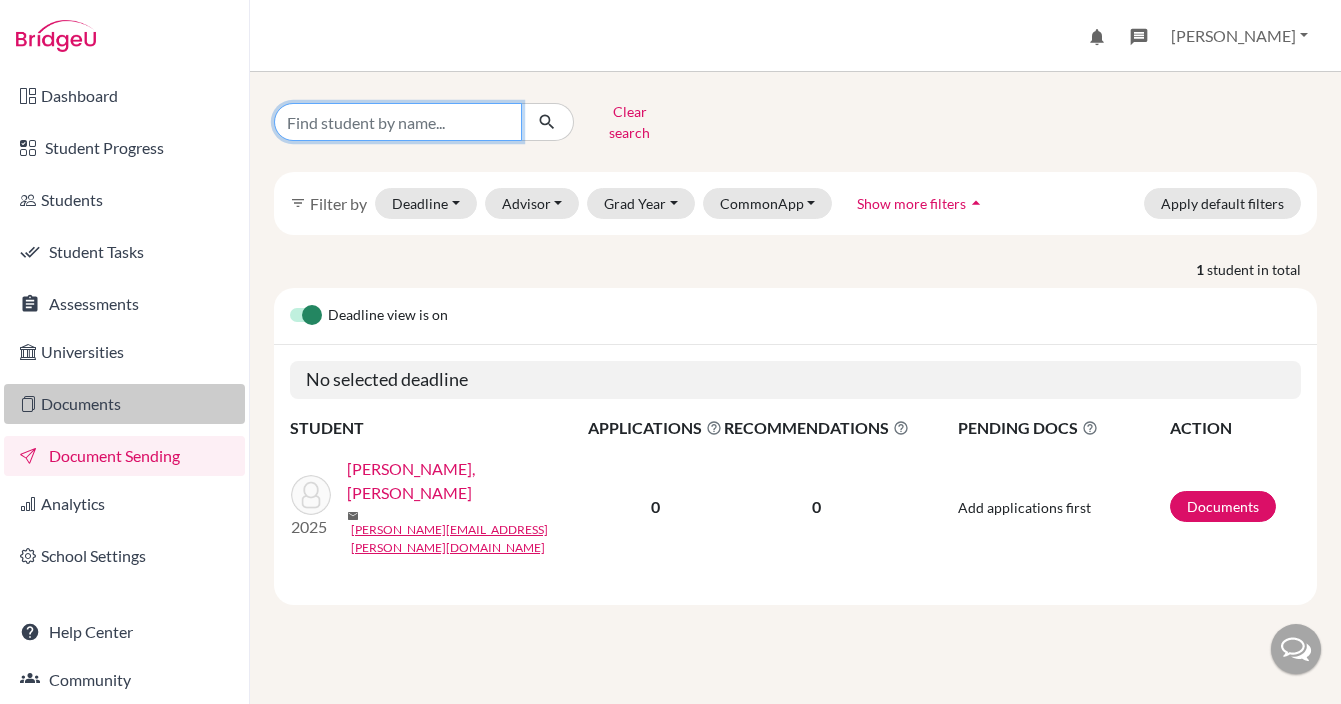 type 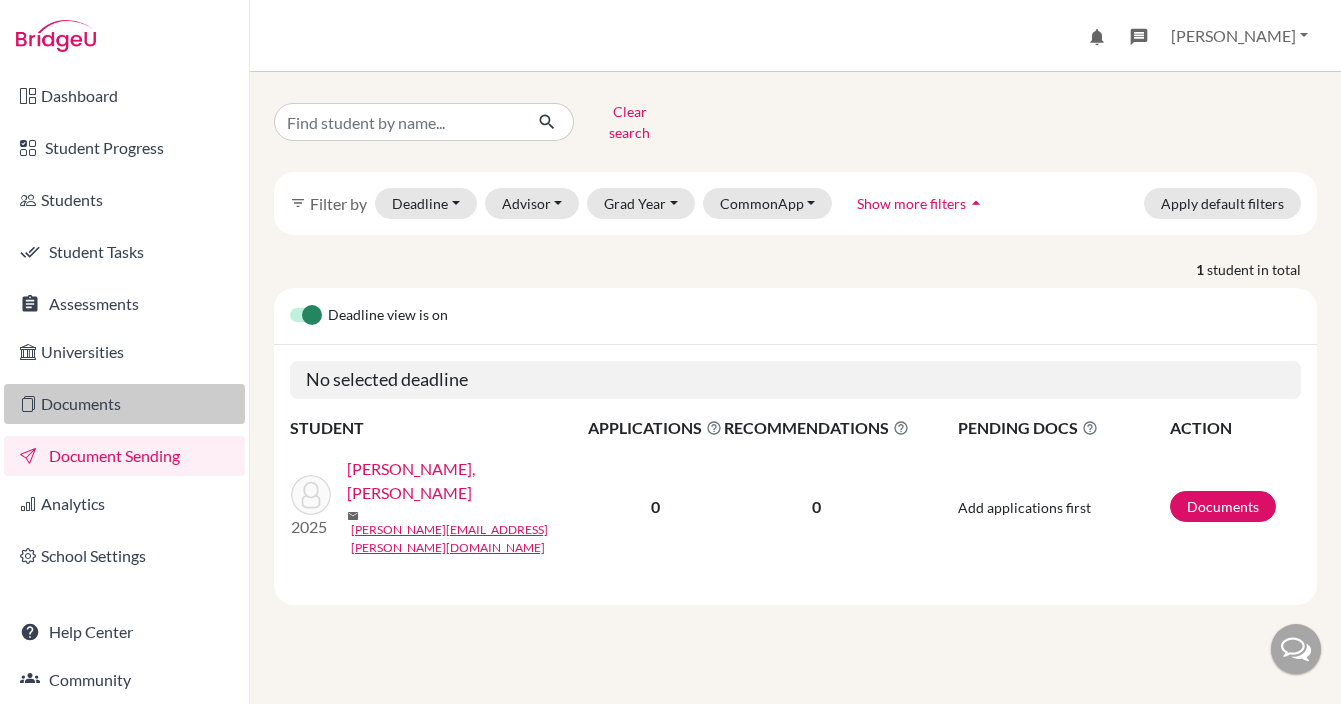 click on "Documents" at bounding box center (124, 404) 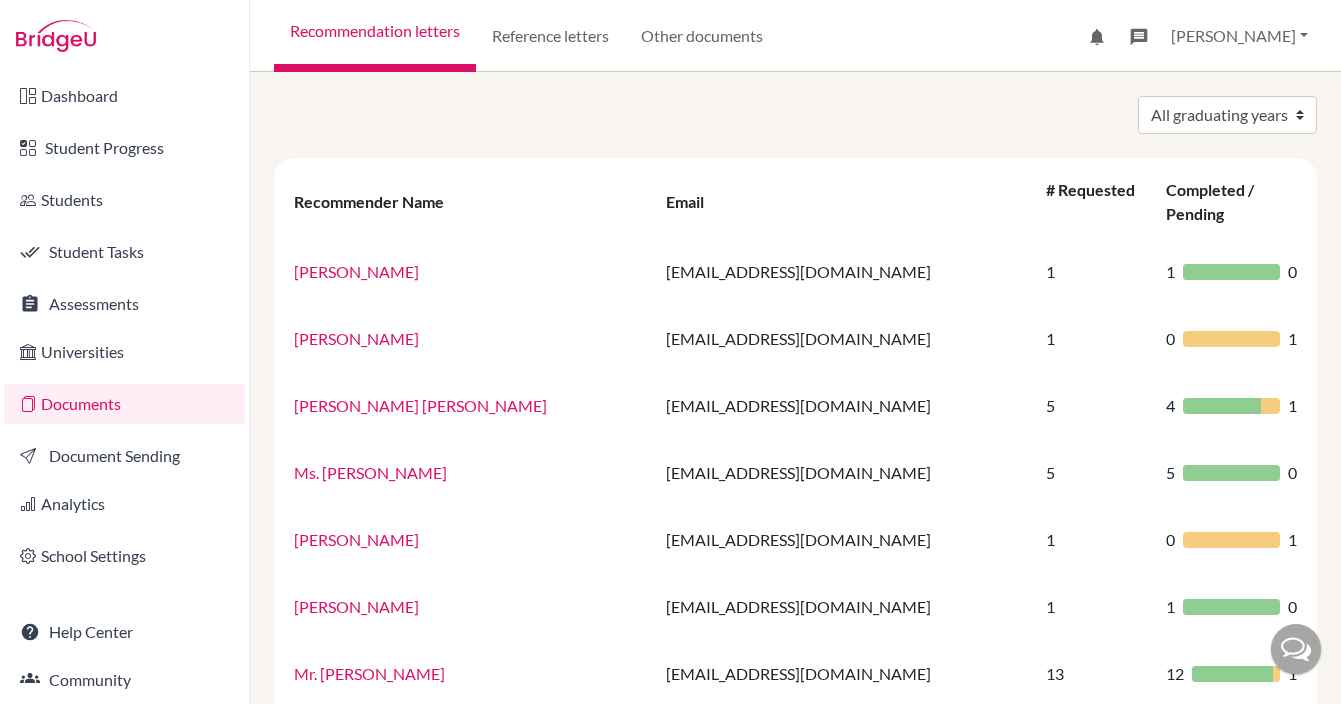 scroll, scrollTop: 0, scrollLeft: 0, axis: both 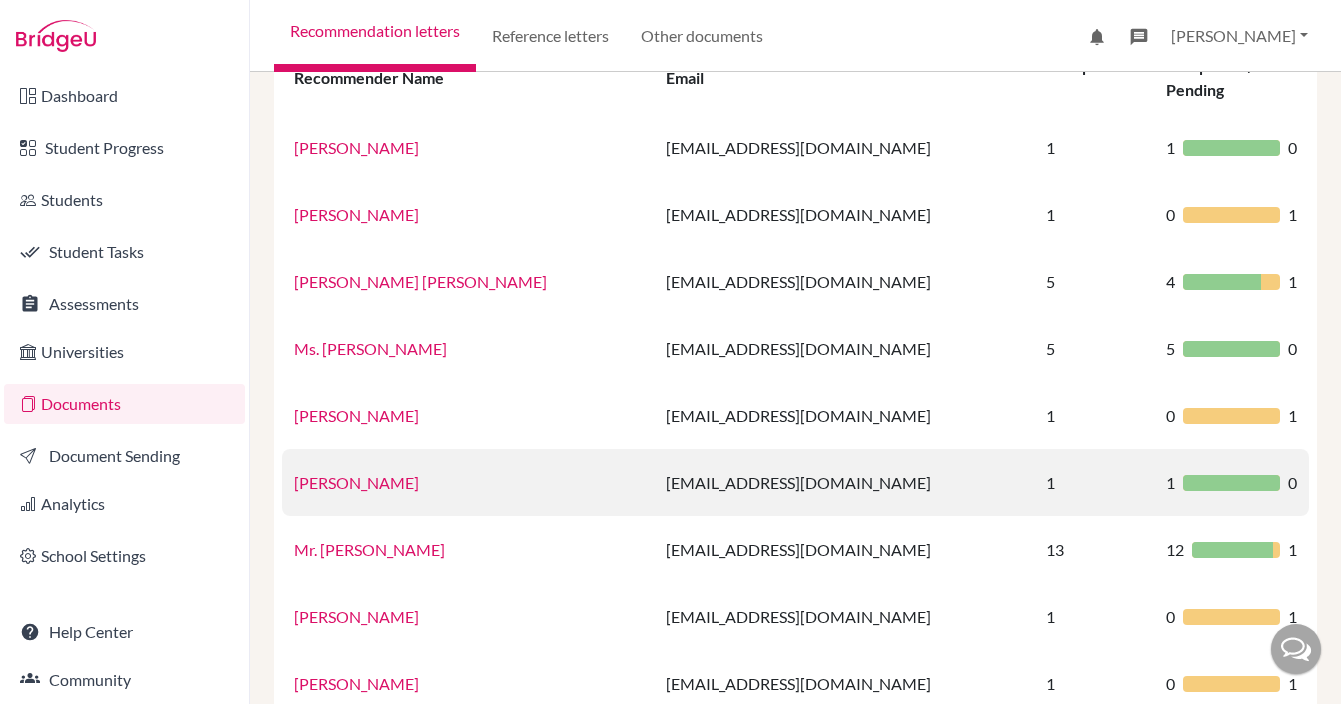 click on "[PERSON_NAME]" at bounding box center [356, 482] 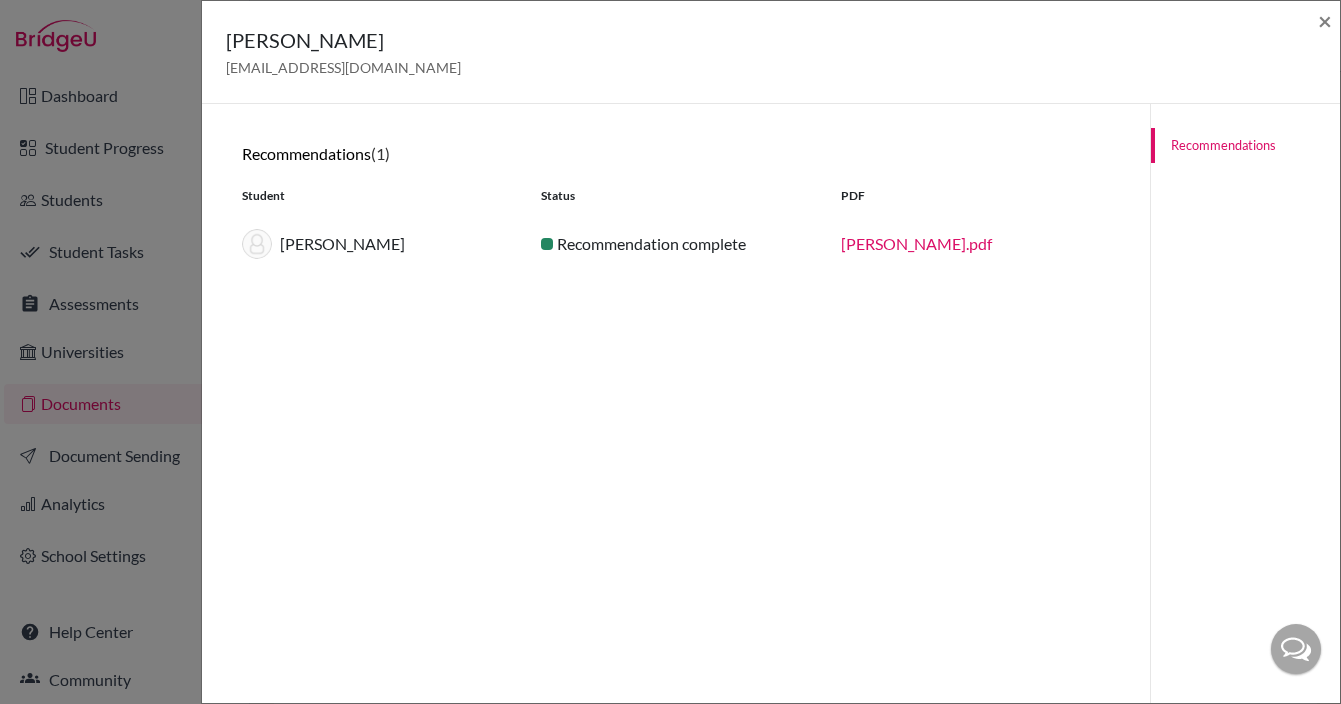 click on "[PERSON_NAME].pdf" at bounding box center (916, 243) 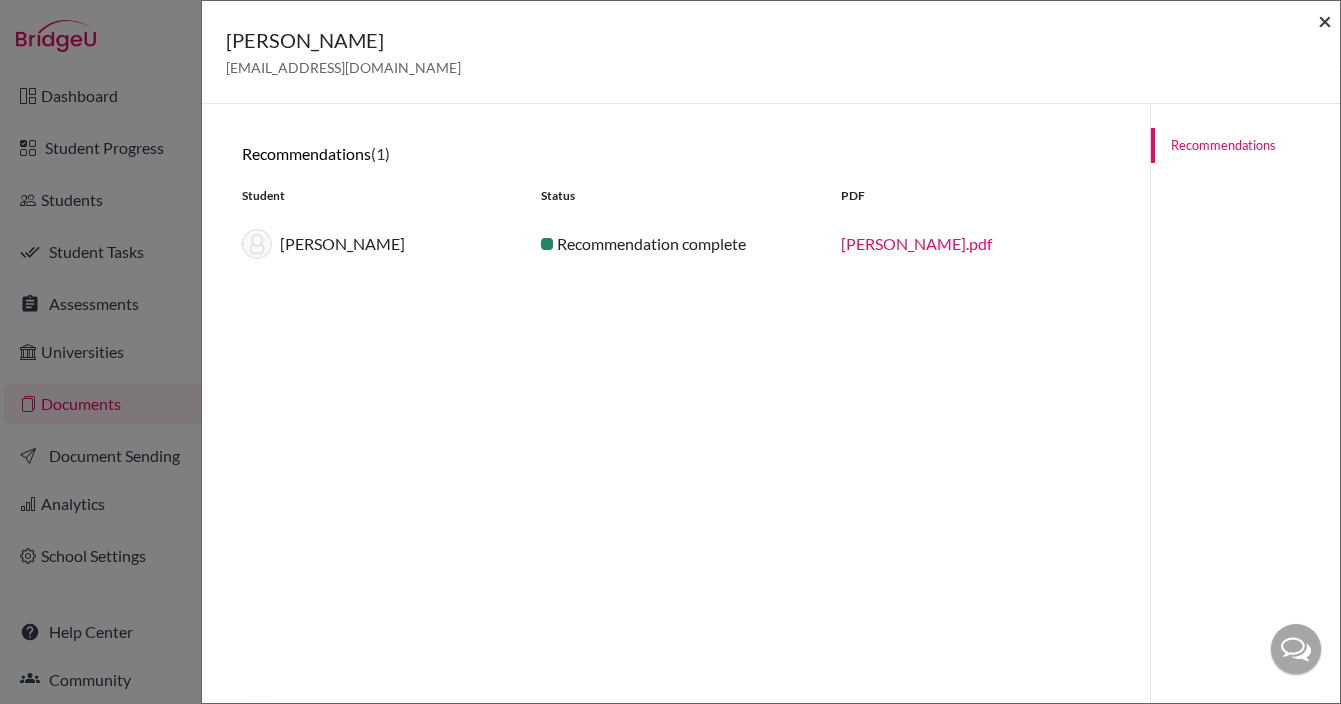 click on "×" at bounding box center [1325, 20] 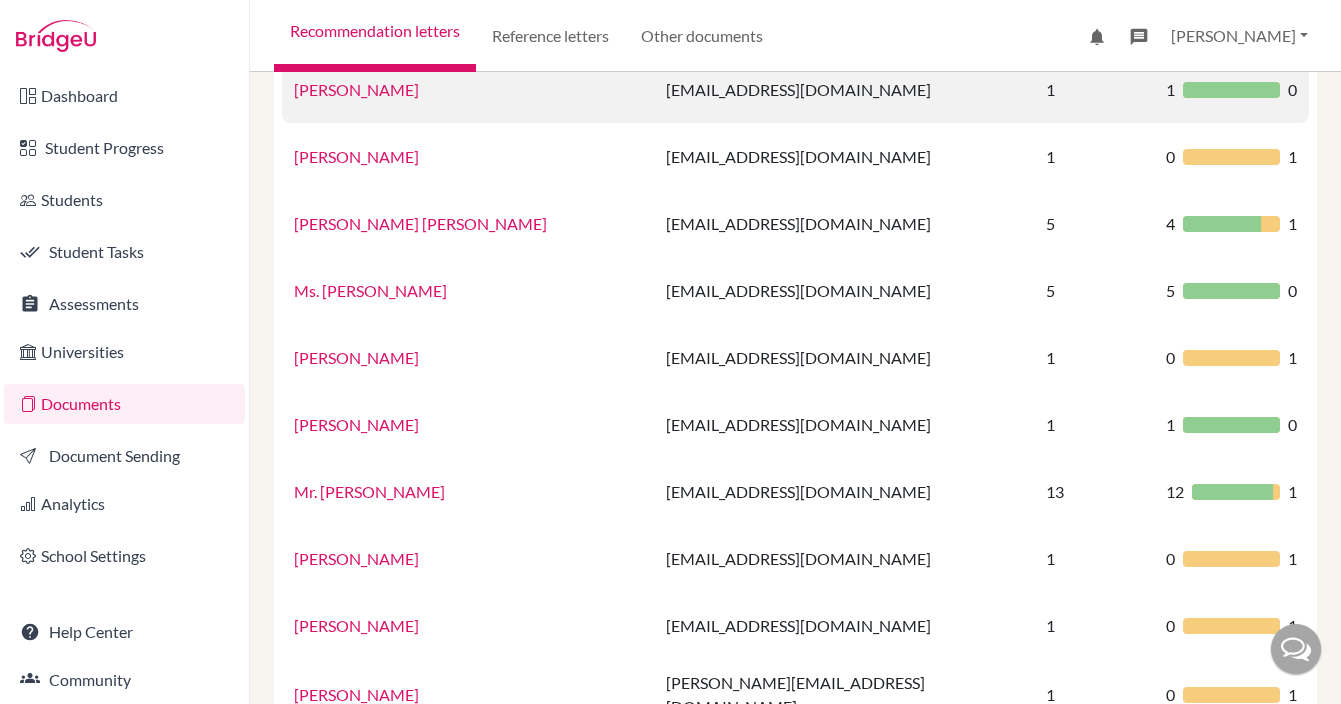 scroll, scrollTop: 184, scrollLeft: 0, axis: vertical 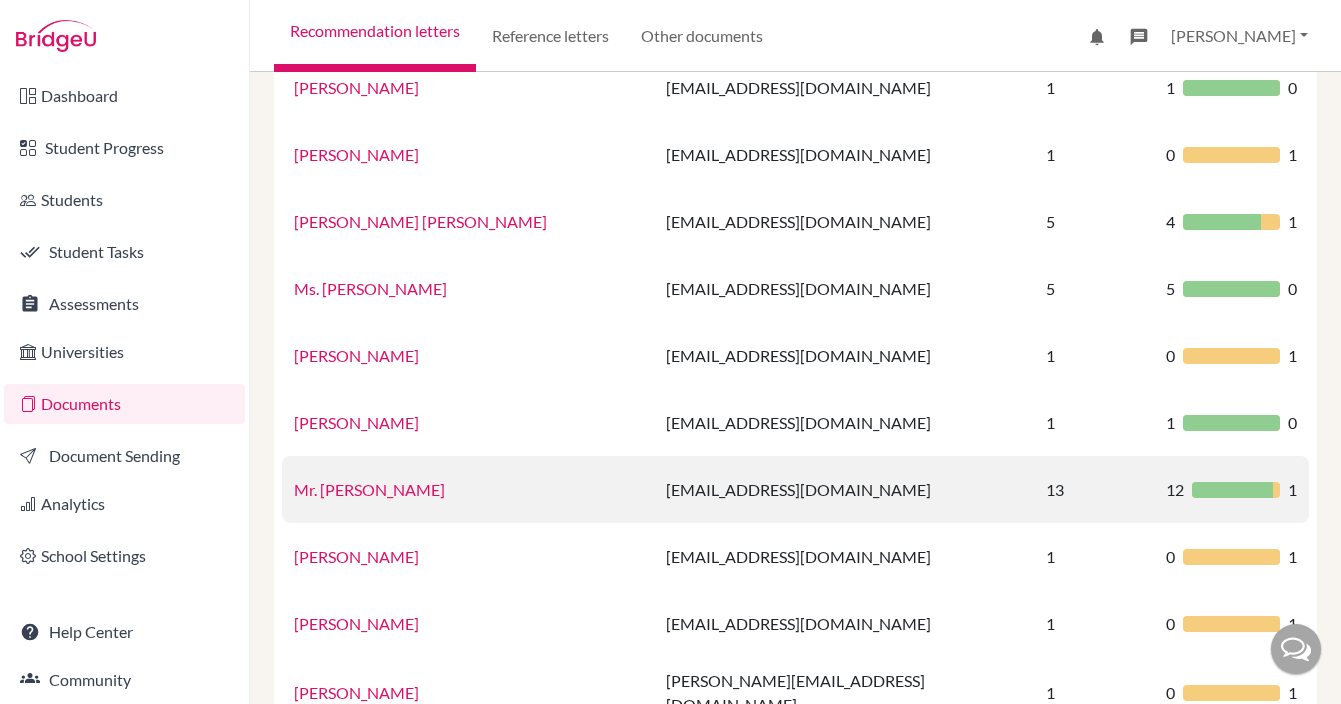 click on "Mr. [PERSON_NAME]" at bounding box center (369, 489) 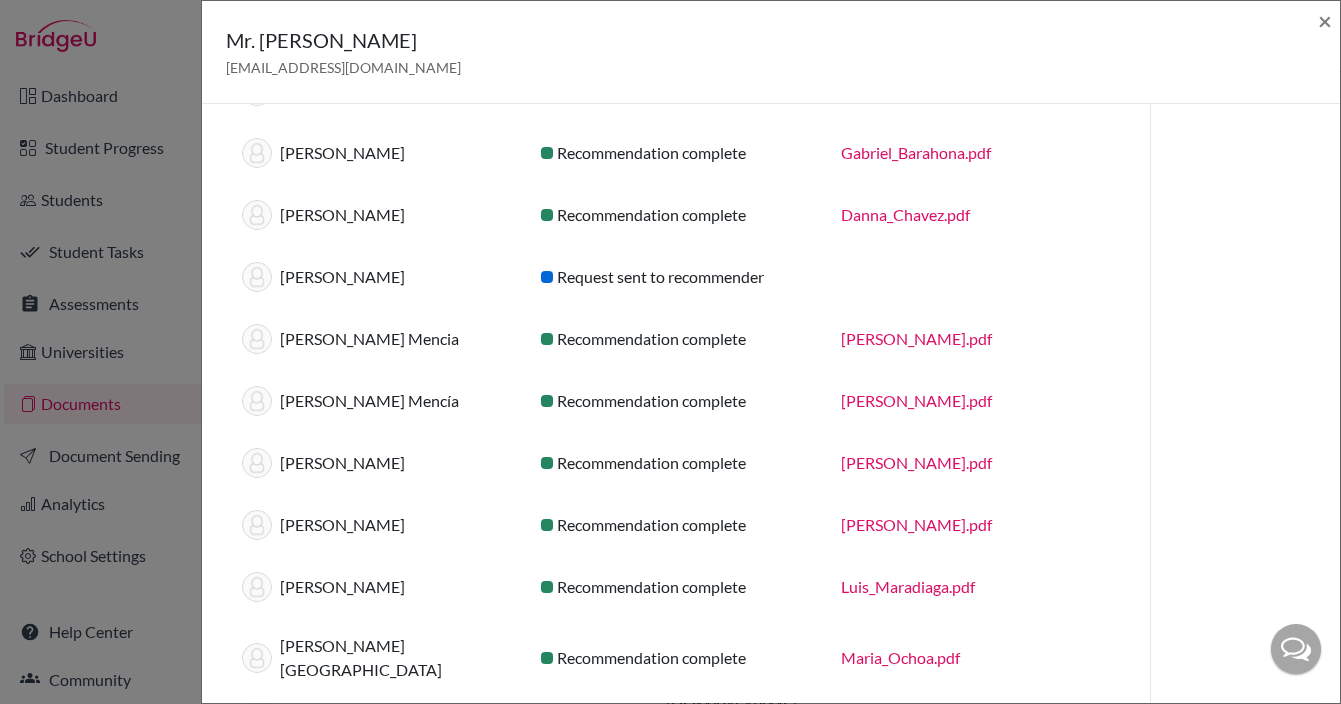 scroll, scrollTop: 158, scrollLeft: 0, axis: vertical 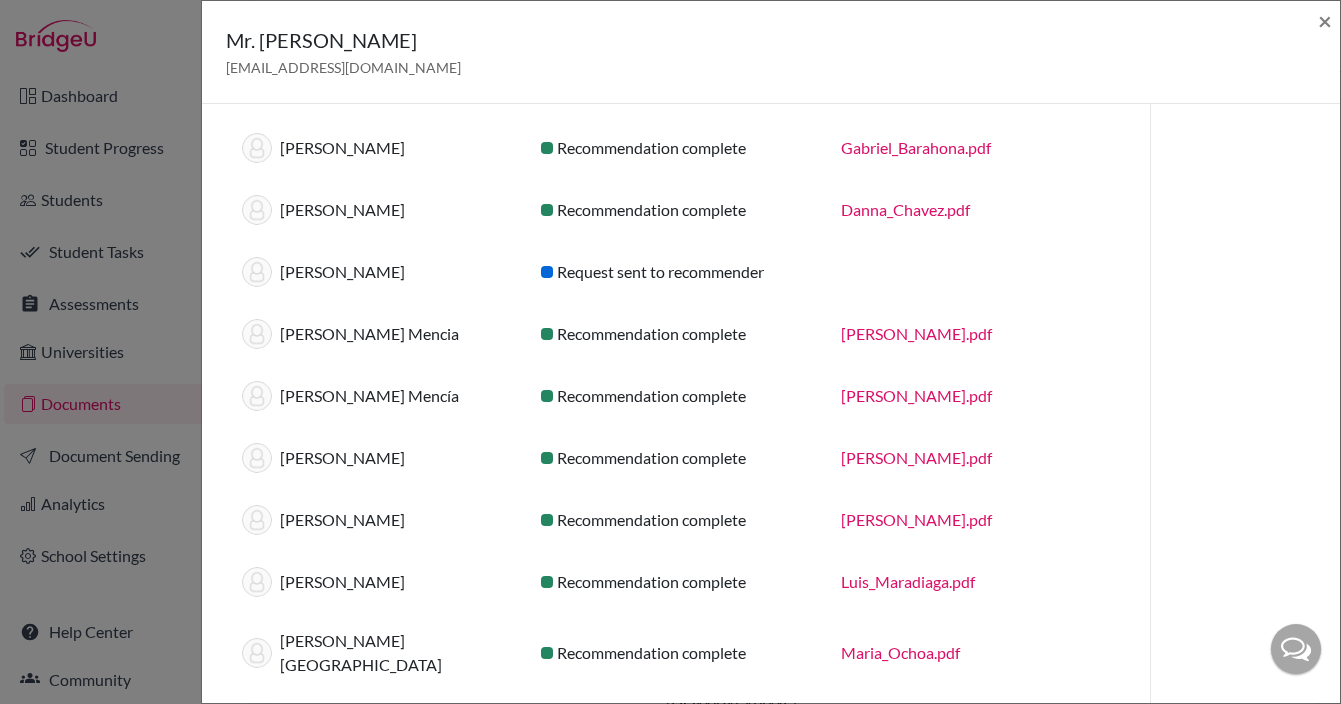 click on "[PERSON_NAME].pdf" at bounding box center [916, 395] 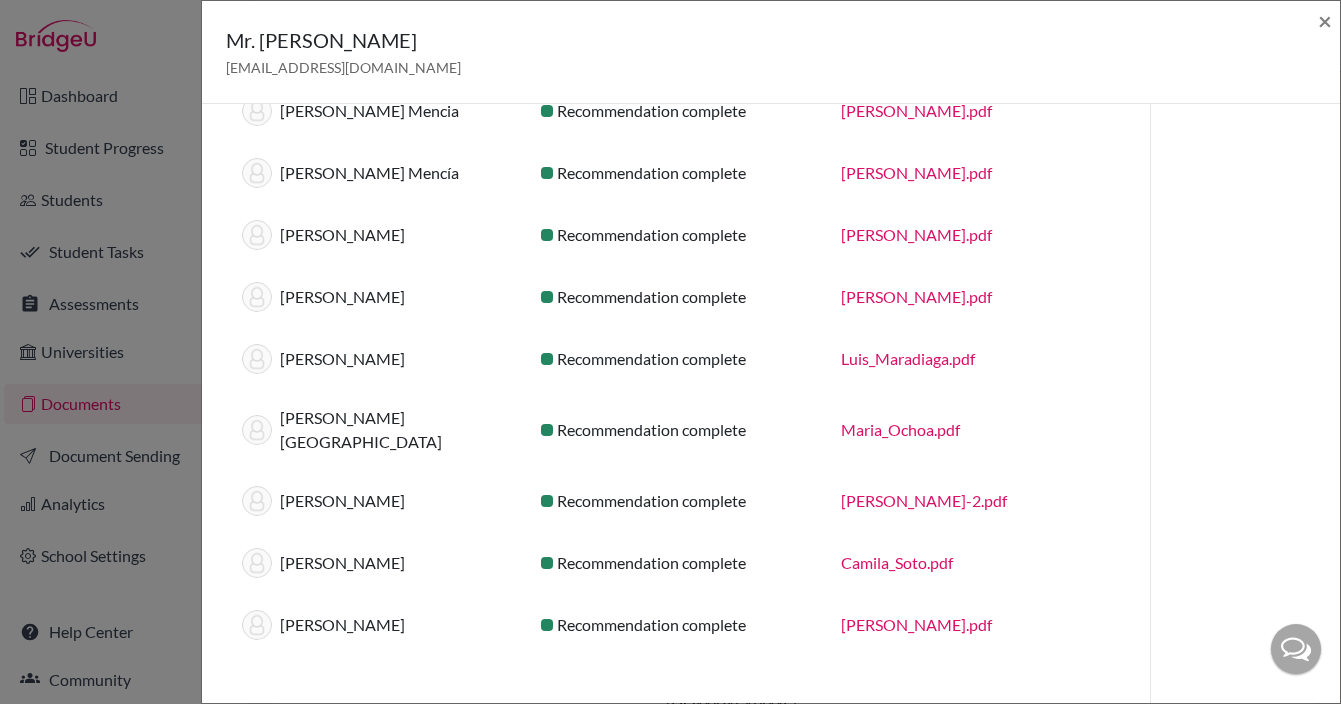 scroll, scrollTop: 380, scrollLeft: 0, axis: vertical 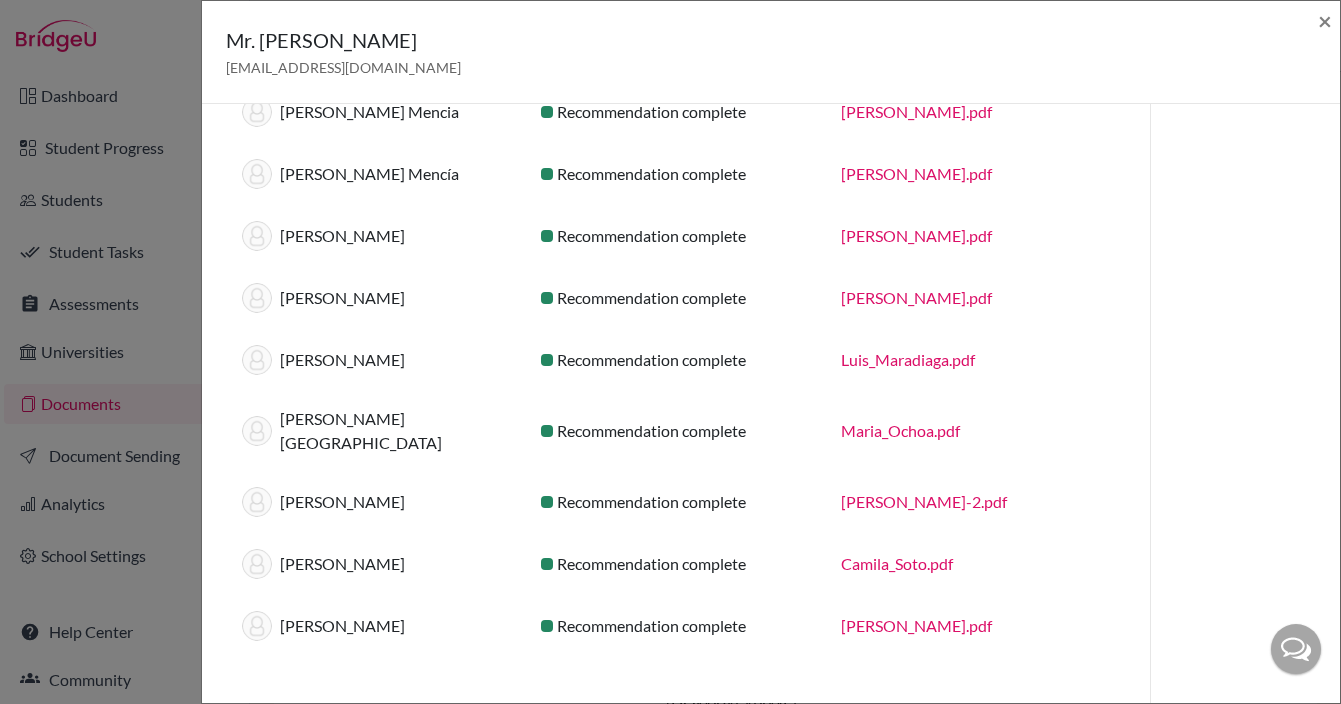 click on "[PERSON_NAME]-2.pdf" at bounding box center (924, 501) 